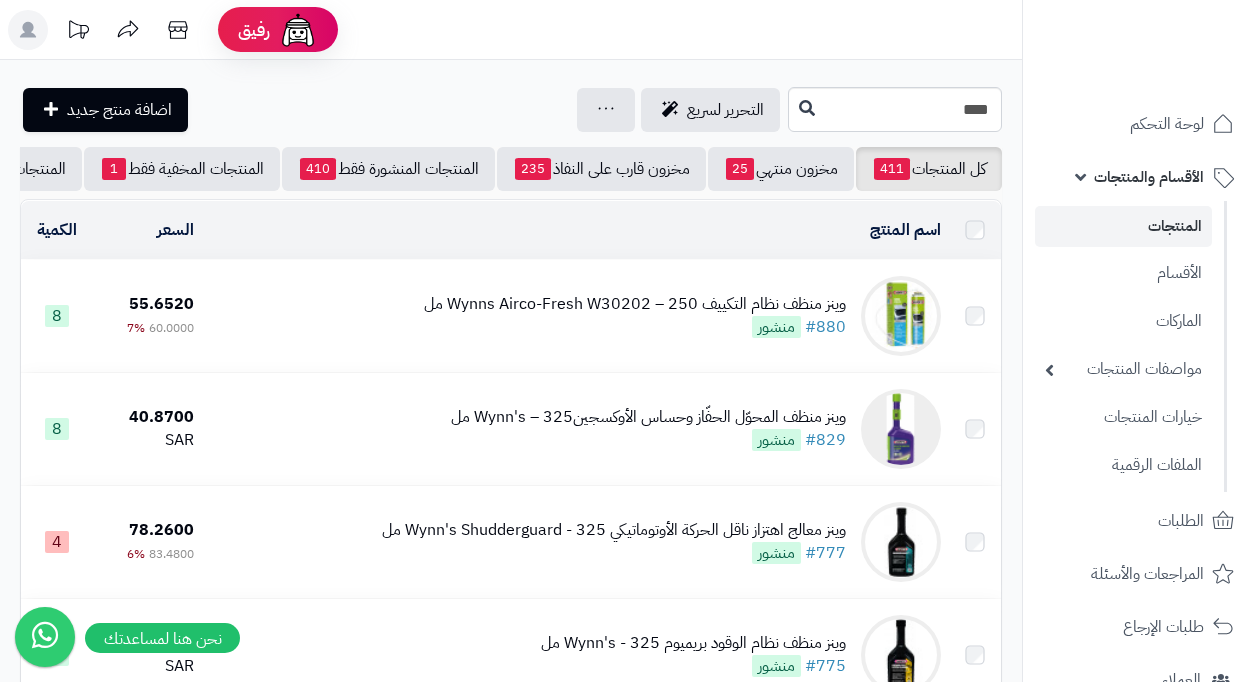 click on "المنتجات" at bounding box center [1123, 226] 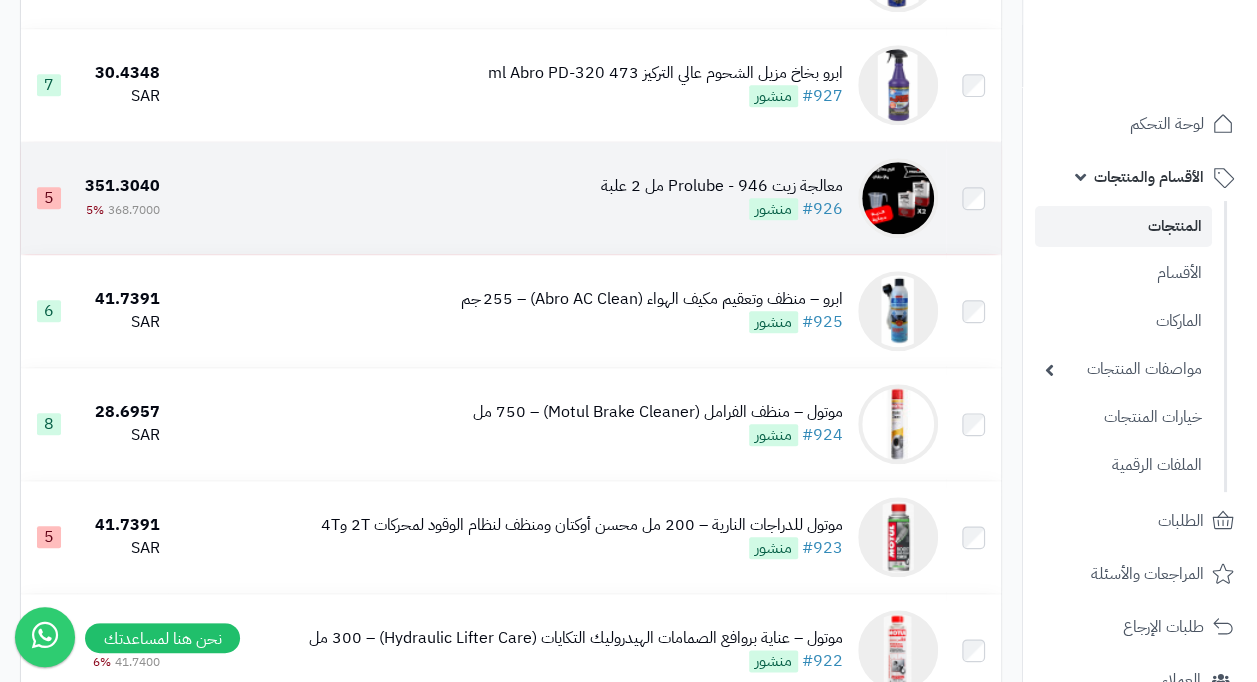 scroll, scrollTop: 800, scrollLeft: 0, axis: vertical 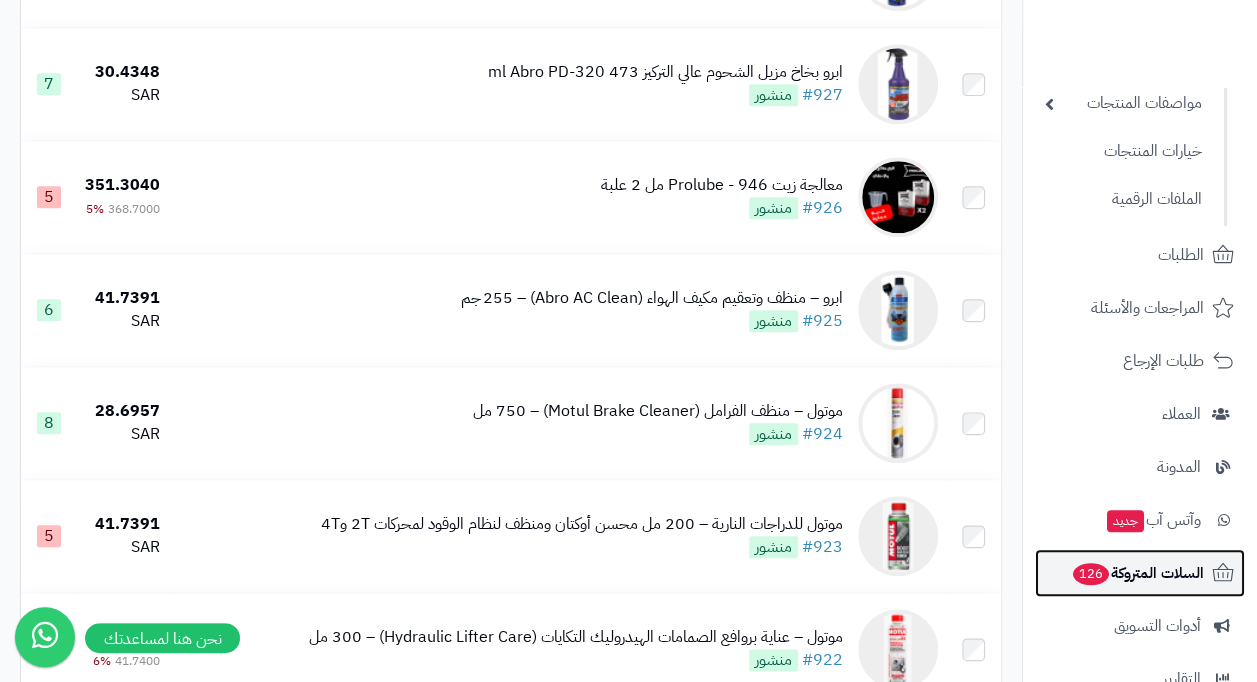 click on "السلات المتروكة  126" at bounding box center [1137, 573] 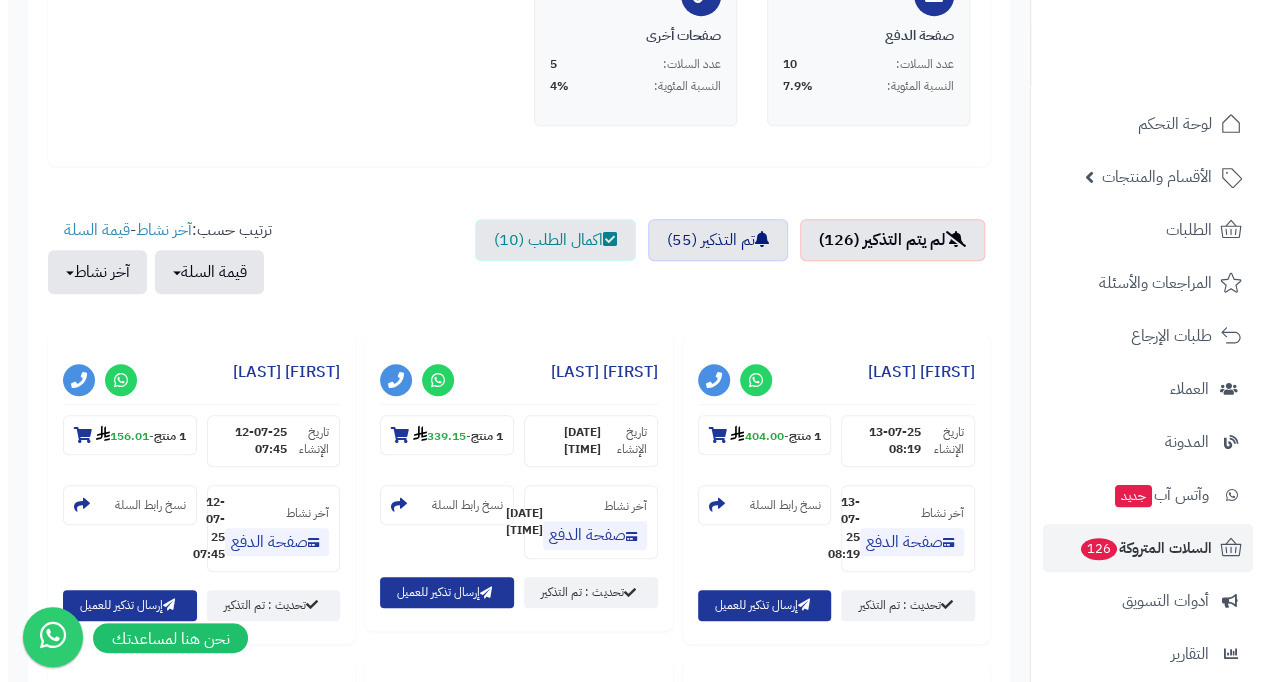 scroll, scrollTop: 800, scrollLeft: 0, axis: vertical 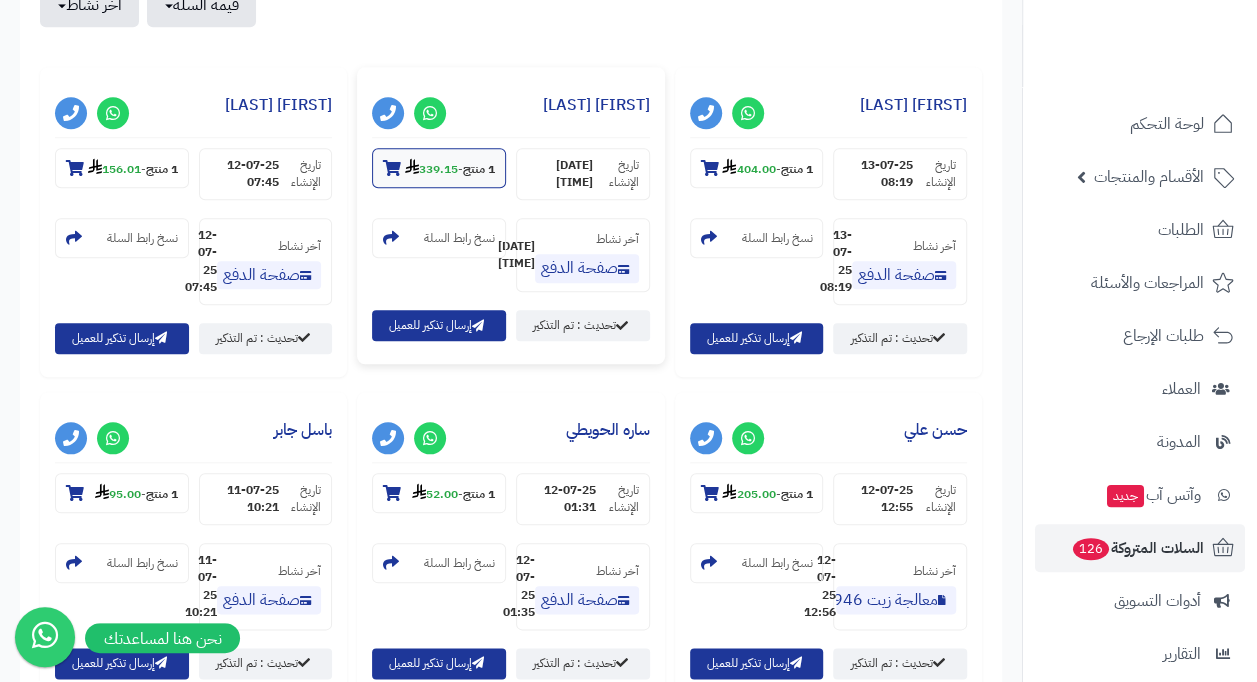 click on "1 منتج" at bounding box center [479, 169] 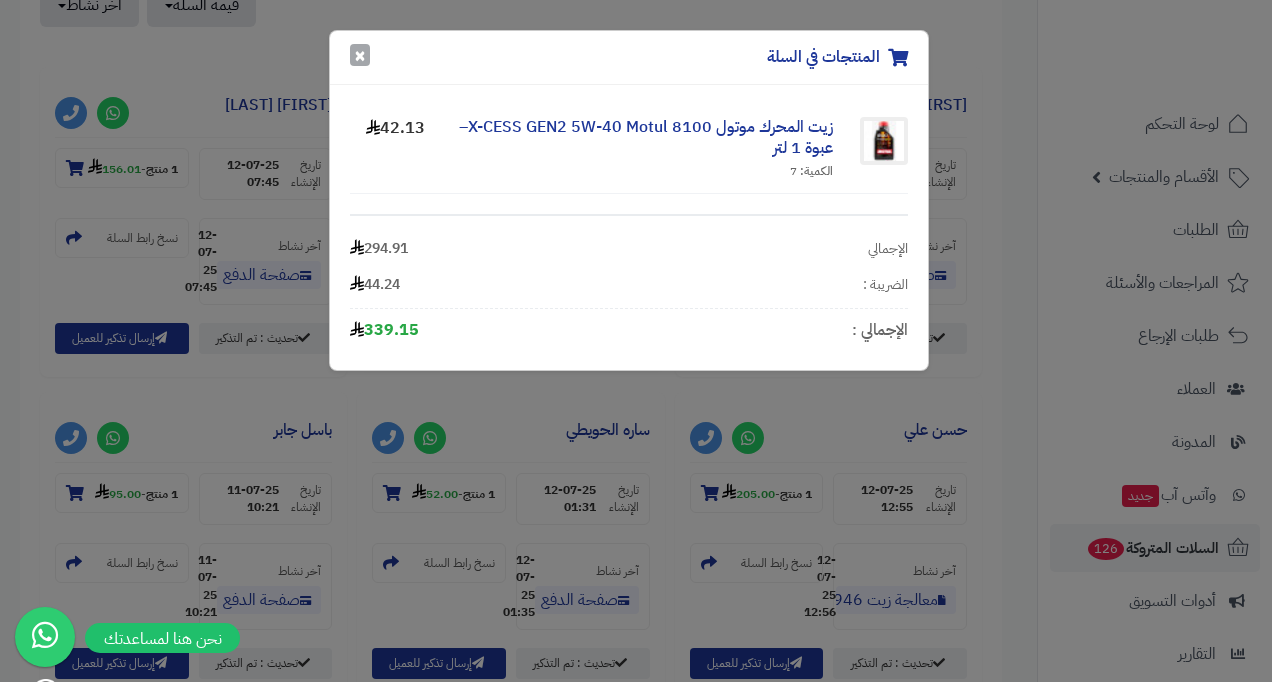 click on "×" at bounding box center [360, 55] 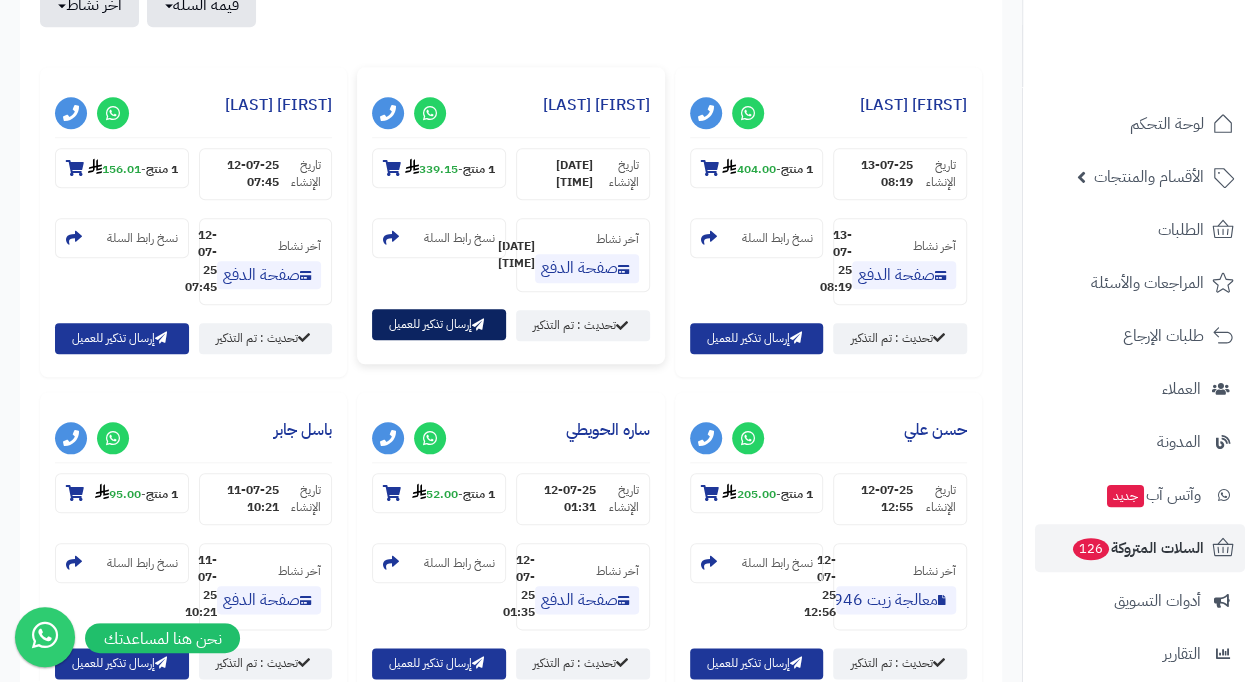 click on "إرسال تذكير للعميل" at bounding box center (439, 324) 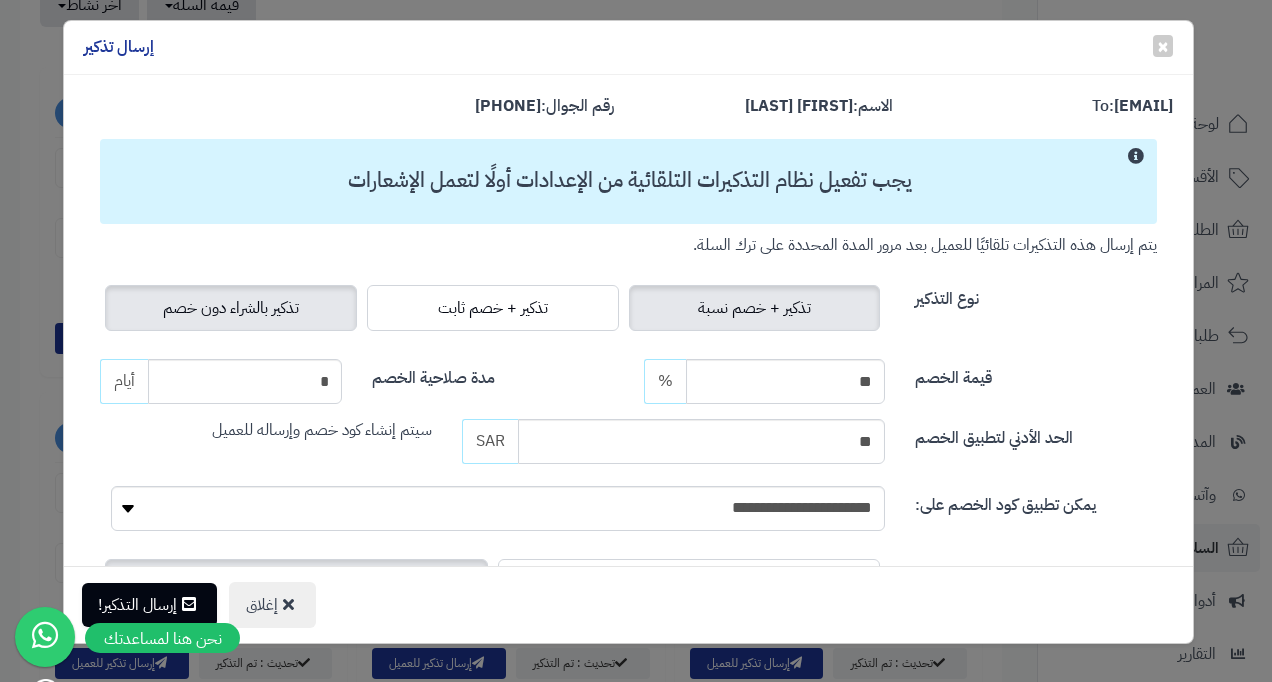 click on "تذكير بالشراء دون خصم" at bounding box center [231, 308] 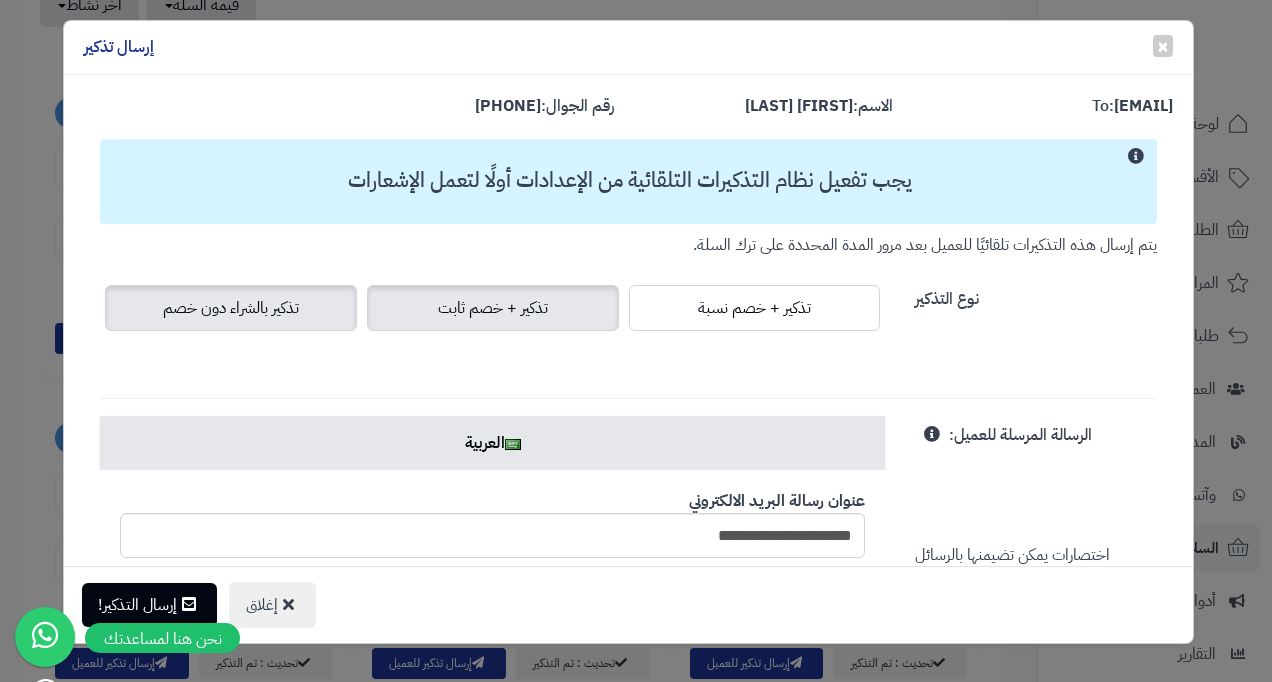 scroll, scrollTop: 0, scrollLeft: 0, axis: both 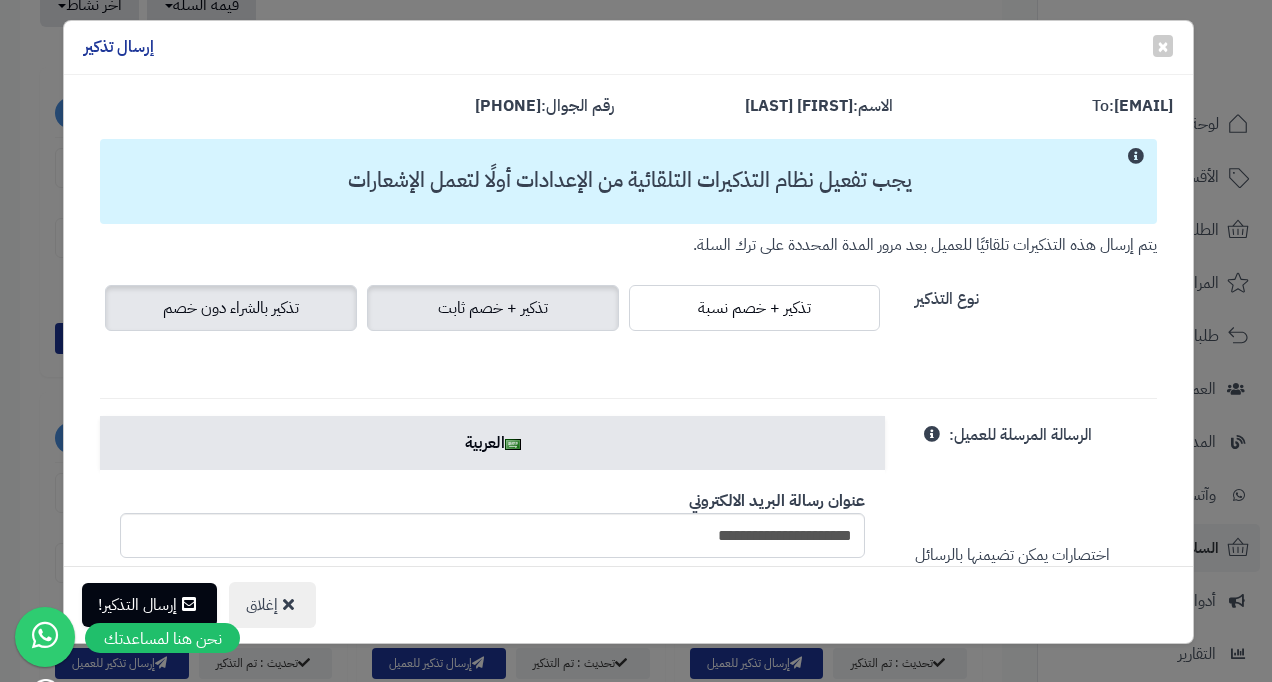 click on "تذكير + خصم ثابت" at bounding box center (493, 308) 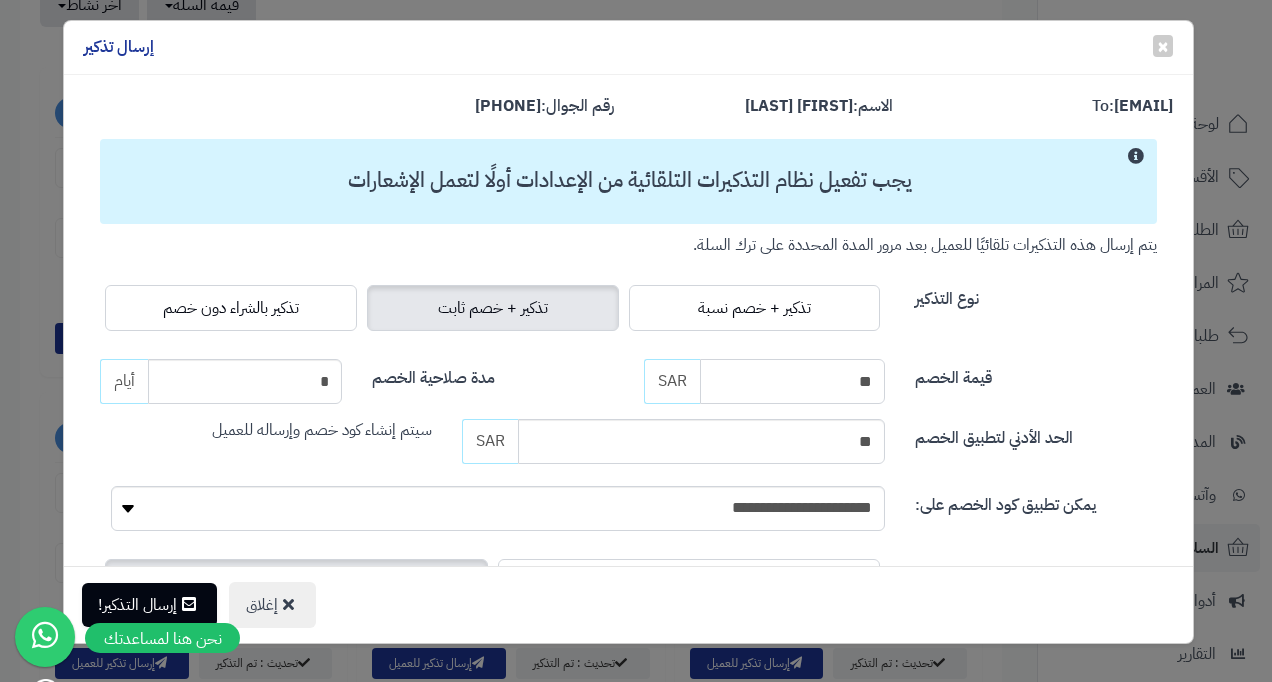 drag, startPoint x: 782, startPoint y: 389, endPoint x: 984, endPoint y: 386, distance: 202.02228 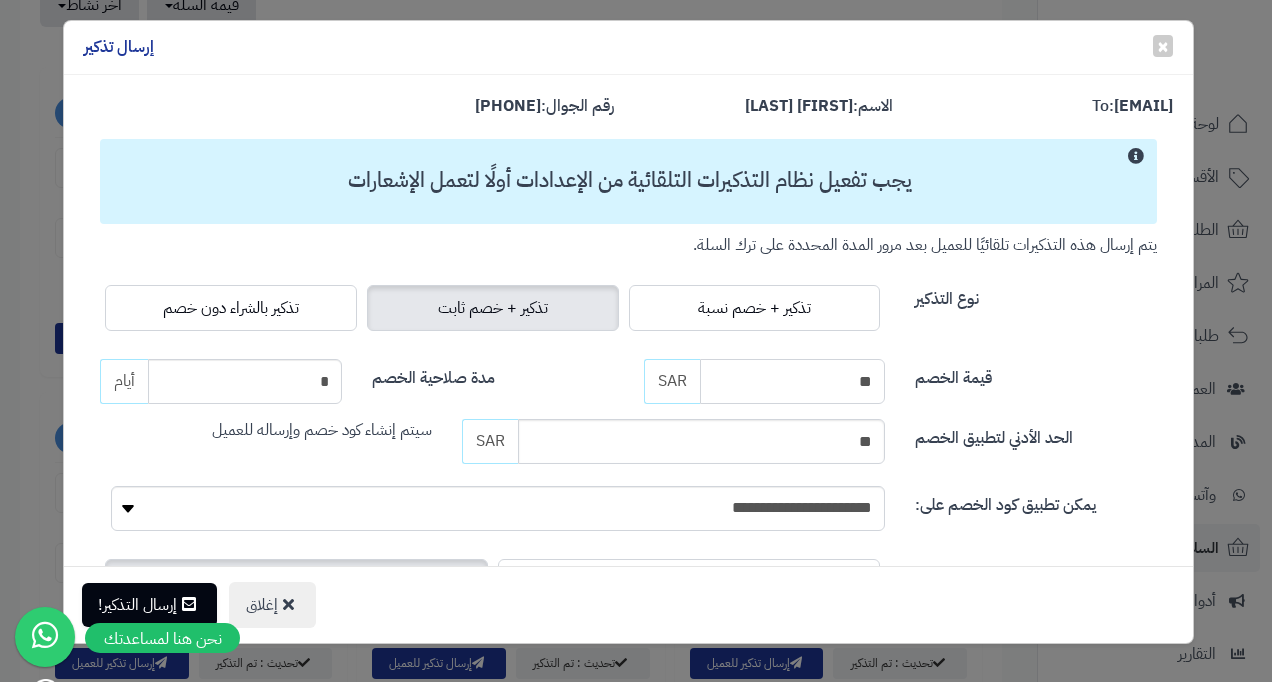 type on "**" 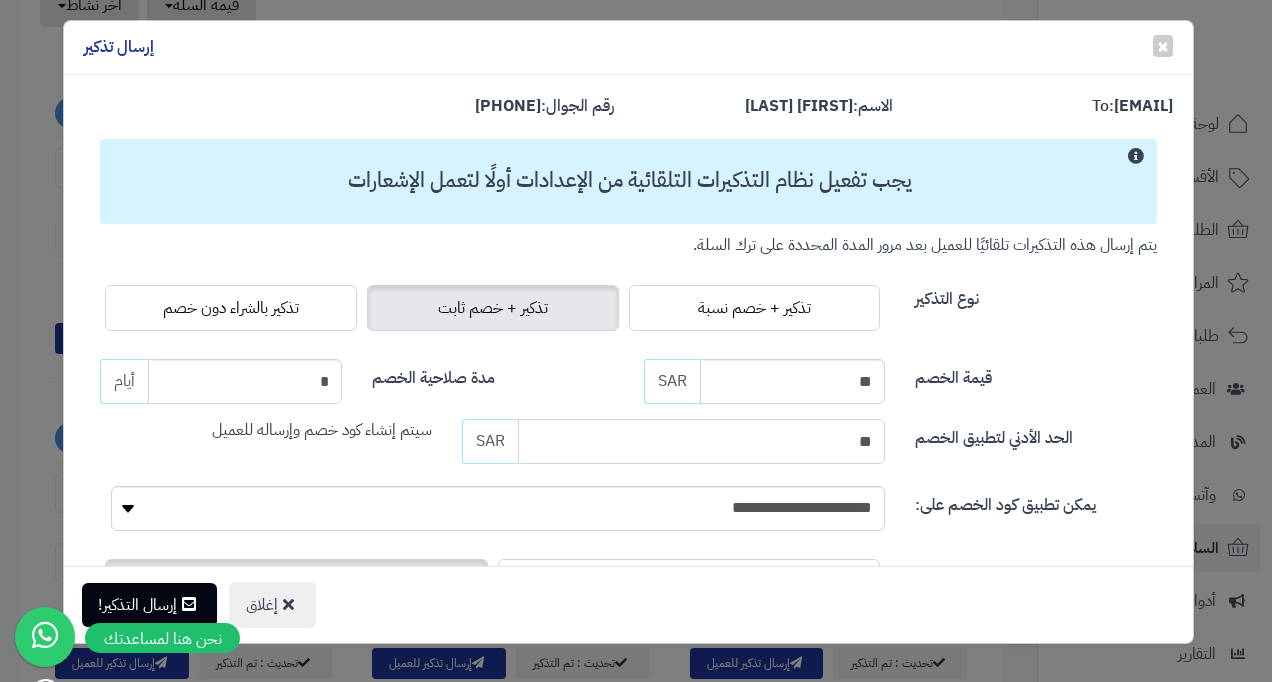 drag, startPoint x: 862, startPoint y: 447, endPoint x: 1008, endPoint y: 418, distance: 148.85228 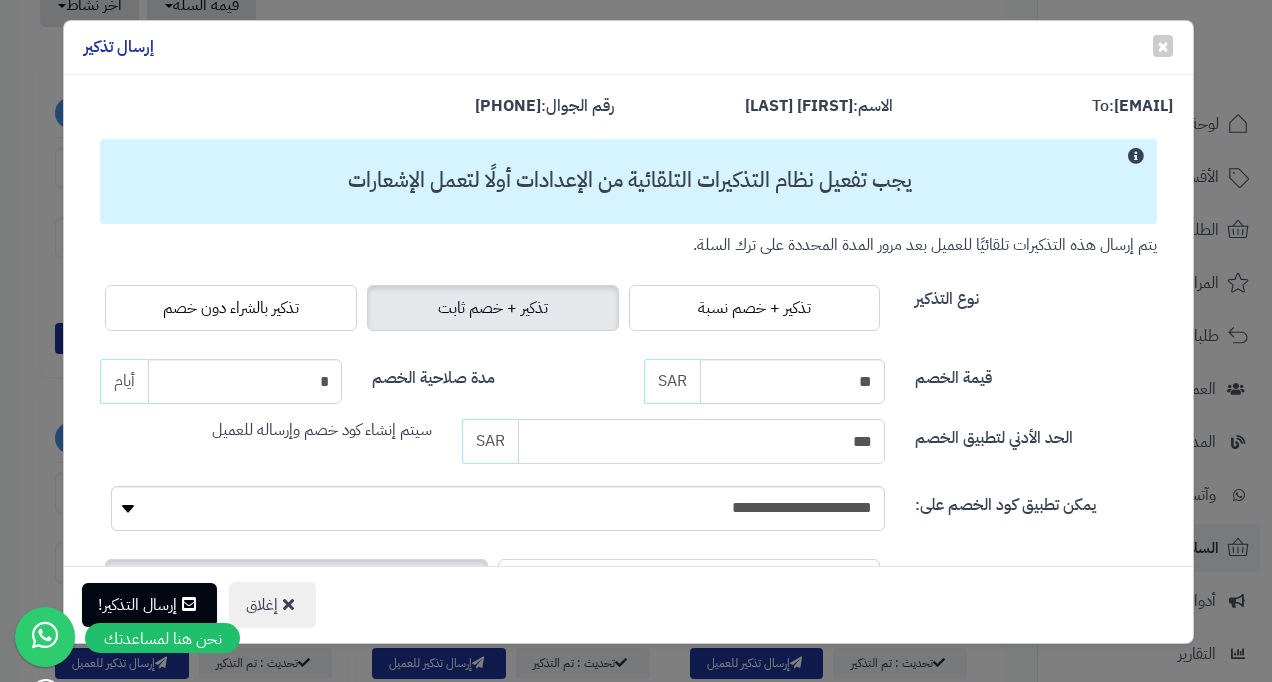scroll, scrollTop: 0, scrollLeft: 0, axis: both 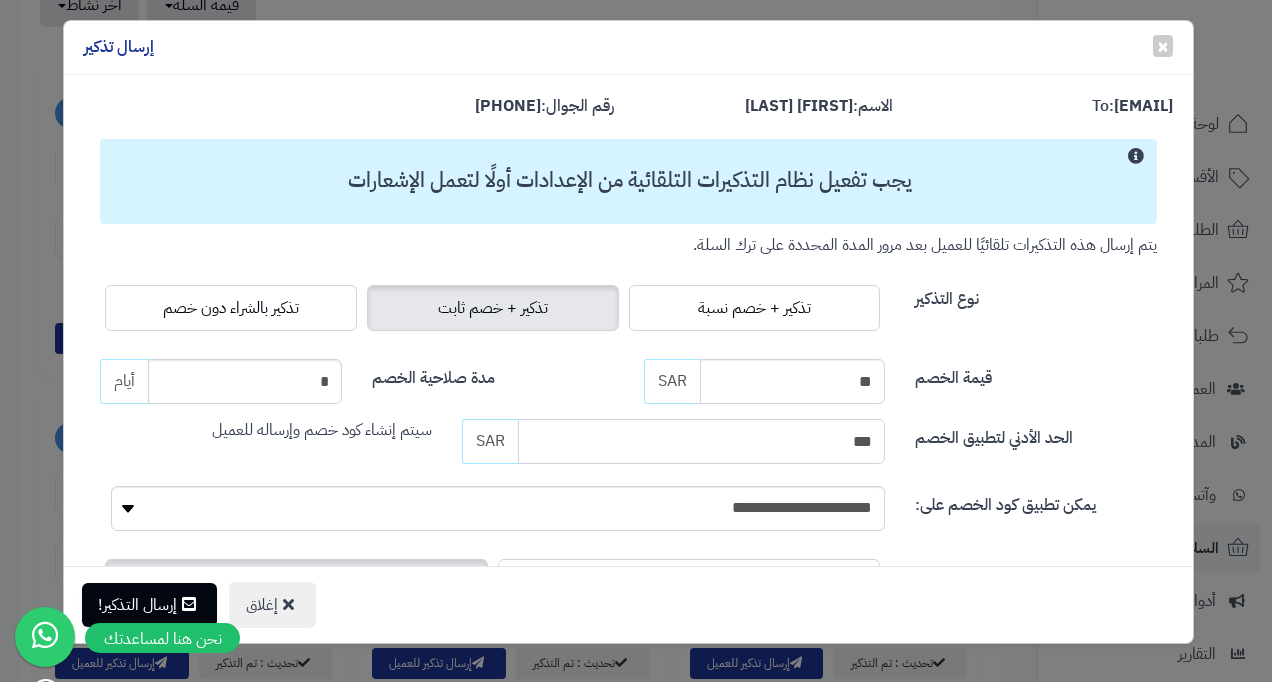 type on "***" 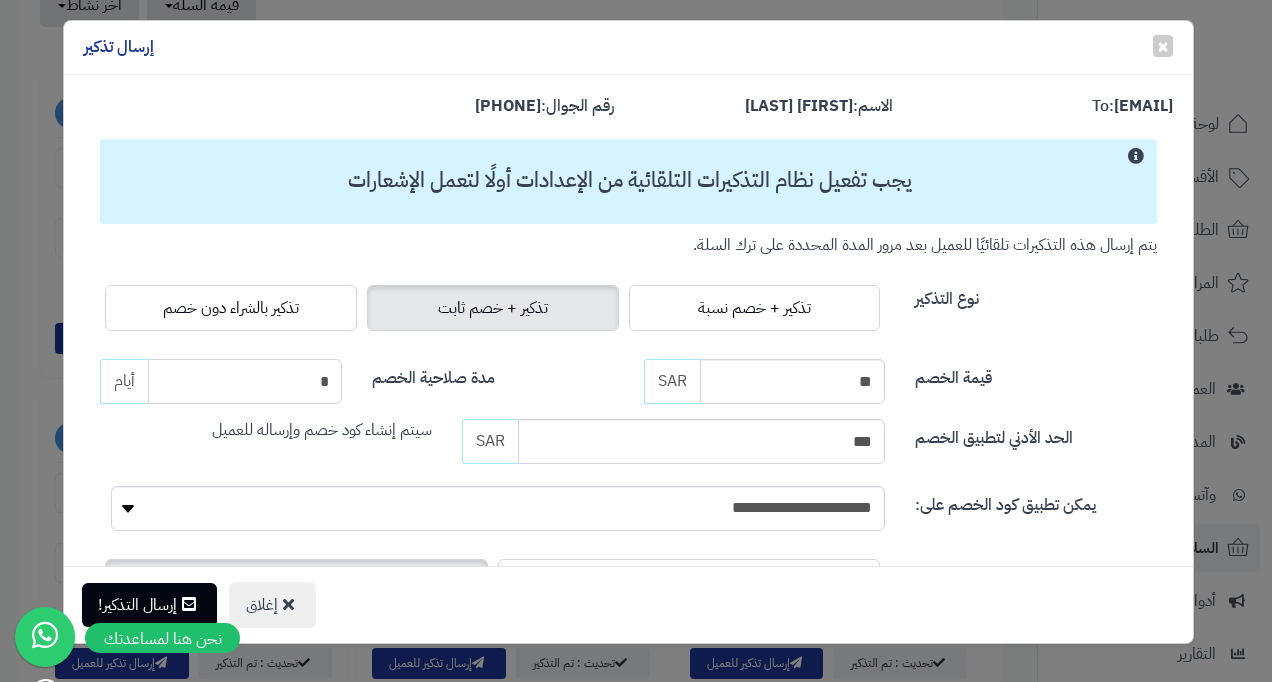 drag, startPoint x: 330, startPoint y: 392, endPoint x: 342, endPoint y: 388, distance: 12.649111 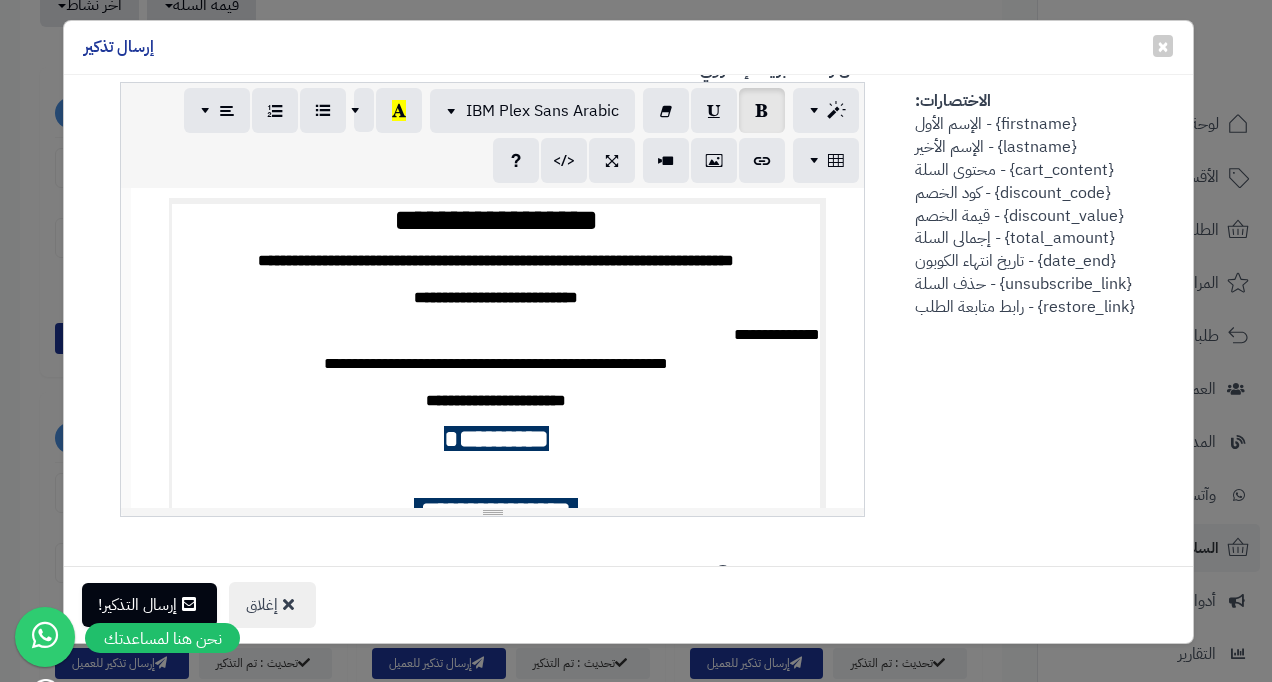 scroll, scrollTop: 800, scrollLeft: 0, axis: vertical 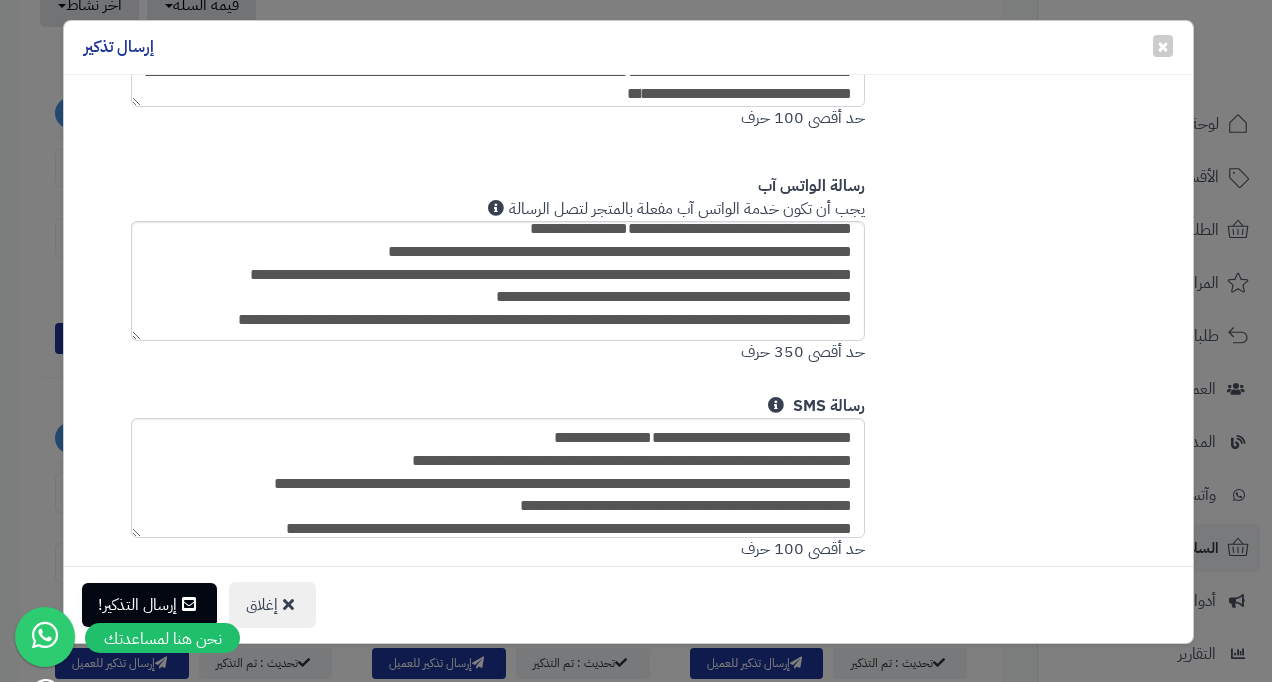 type on "*" 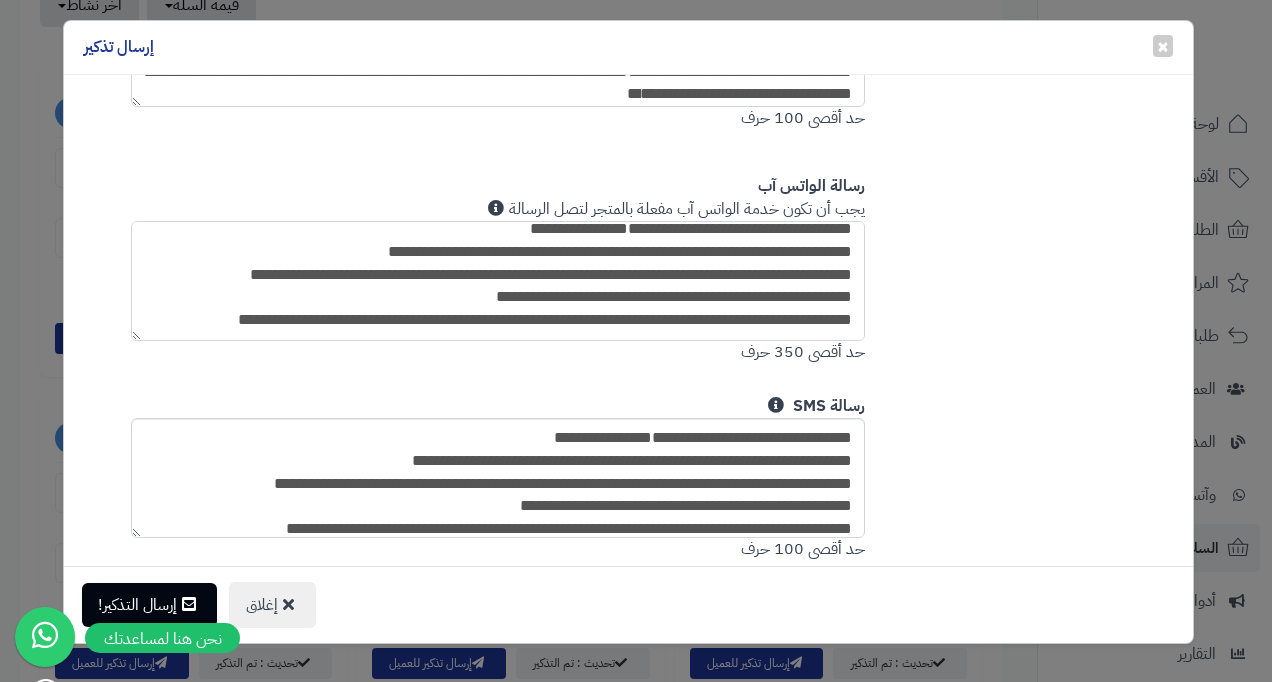 scroll, scrollTop: 0, scrollLeft: 0, axis: both 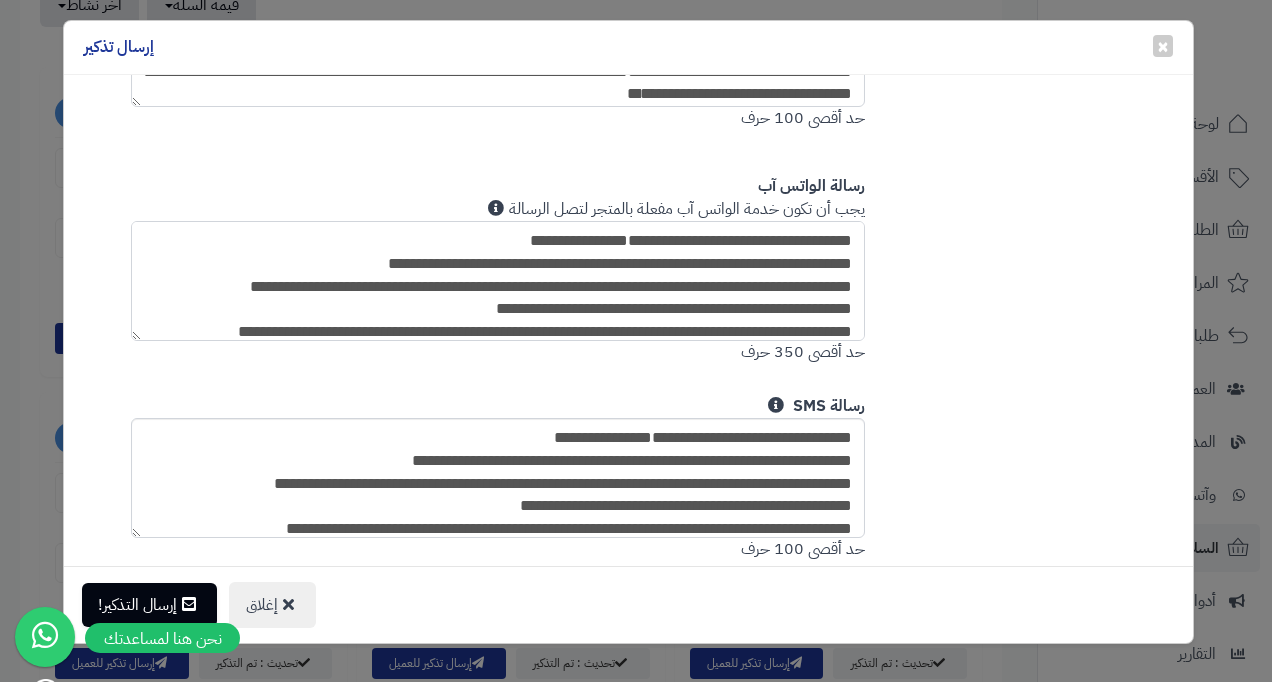 drag, startPoint x: 462, startPoint y: 314, endPoint x: 918, endPoint y: 195, distance: 471.2717 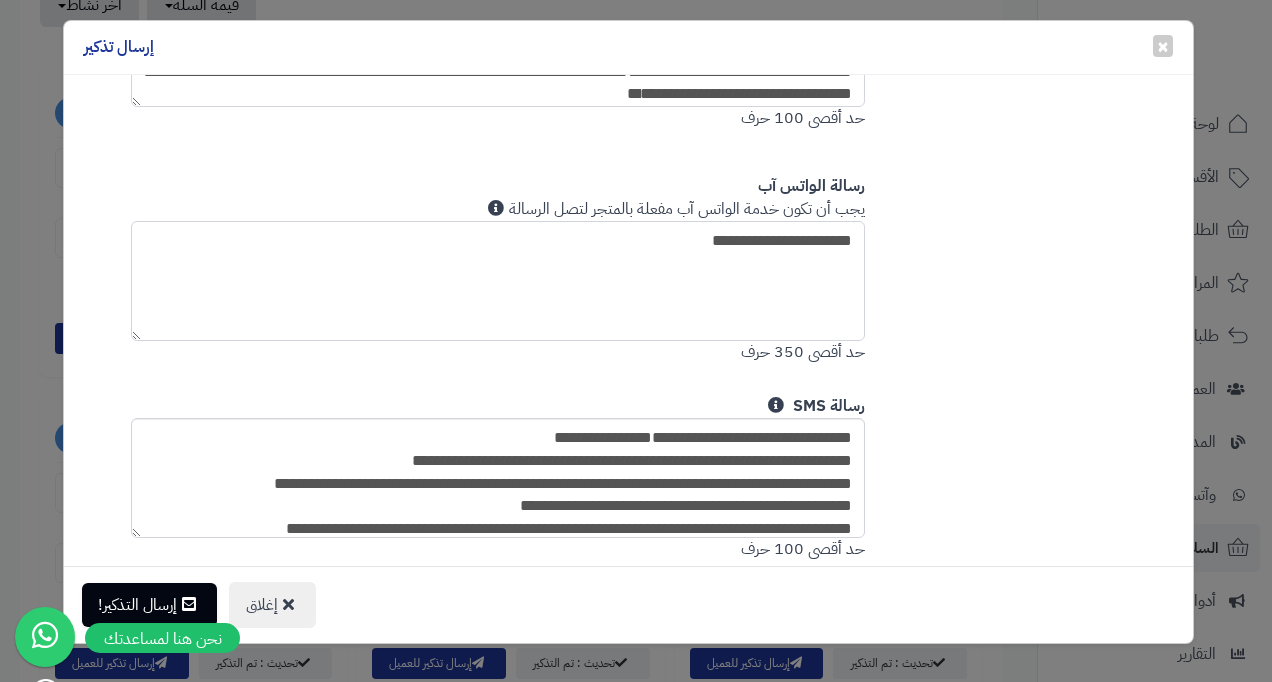 click on "**********" at bounding box center [498, 281] 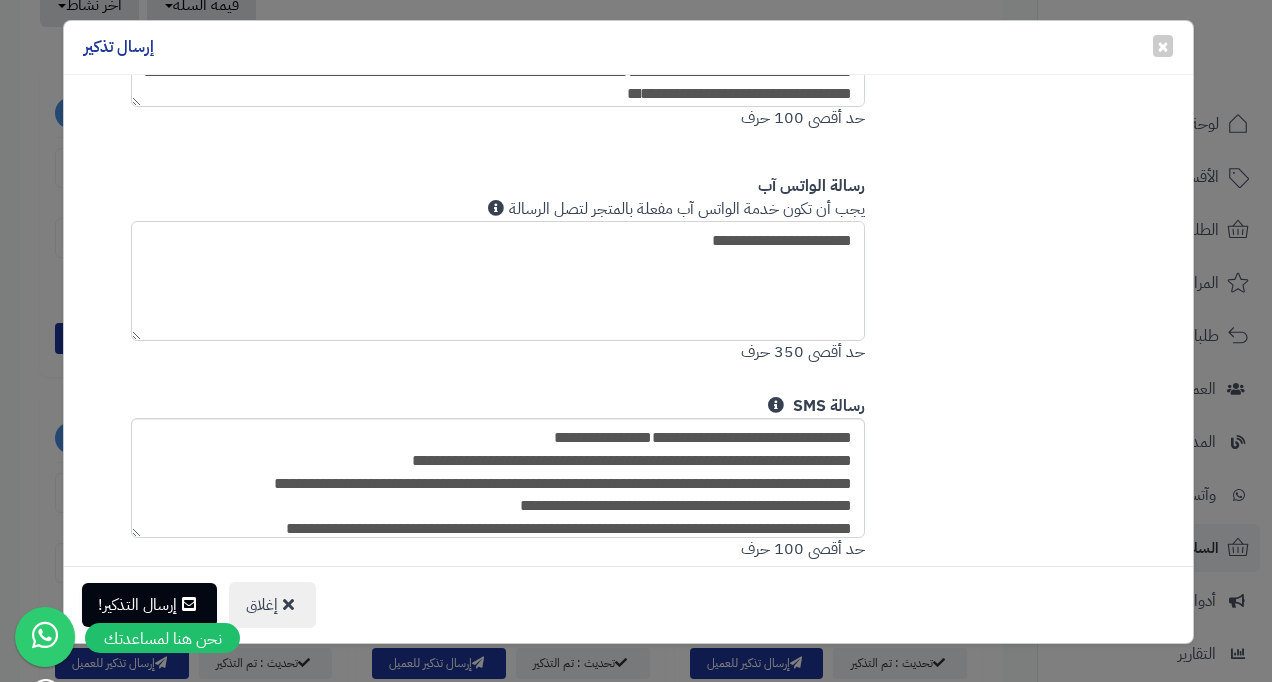 scroll, scrollTop: 0, scrollLeft: 0, axis: both 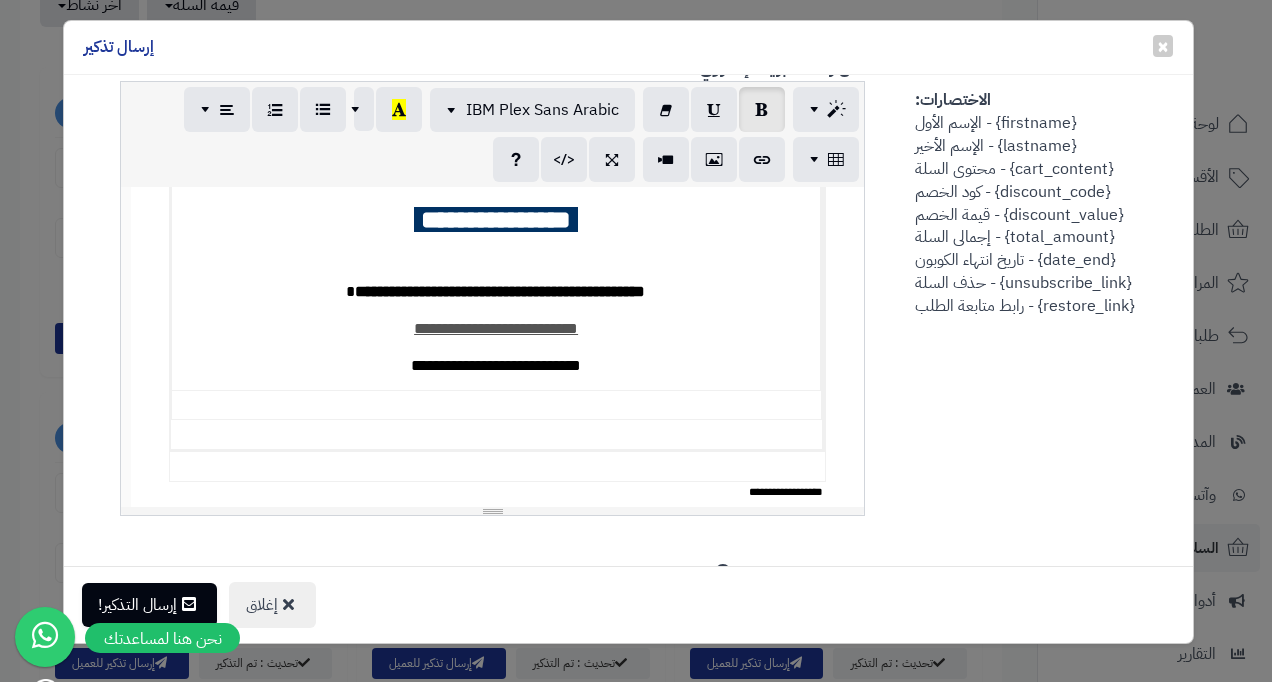 paste on "**********" 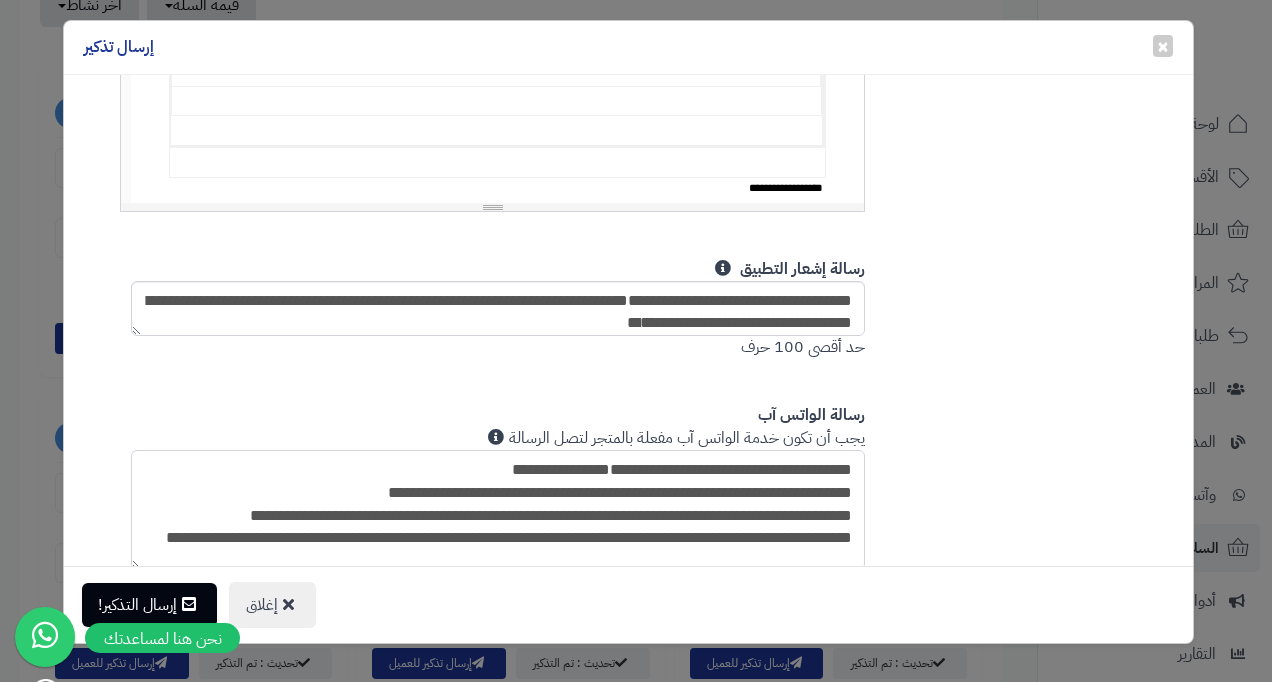 scroll, scrollTop: 1371, scrollLeft: 0, axis: vertical 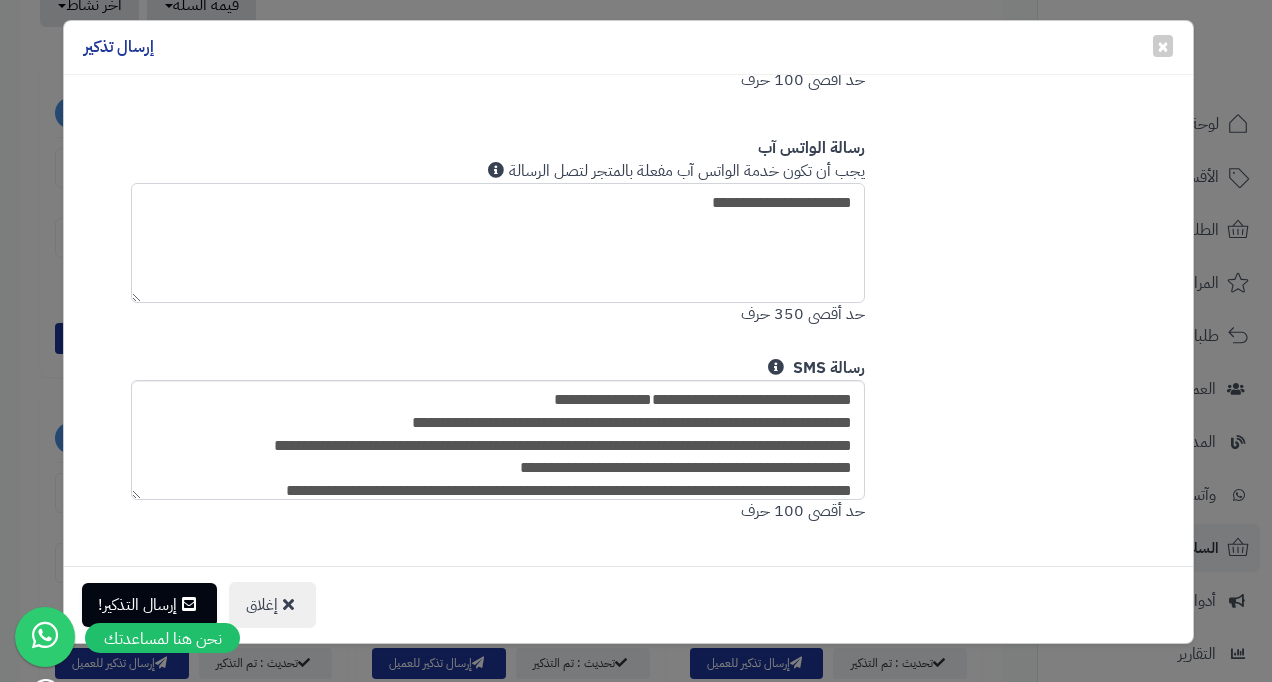type on "**********" 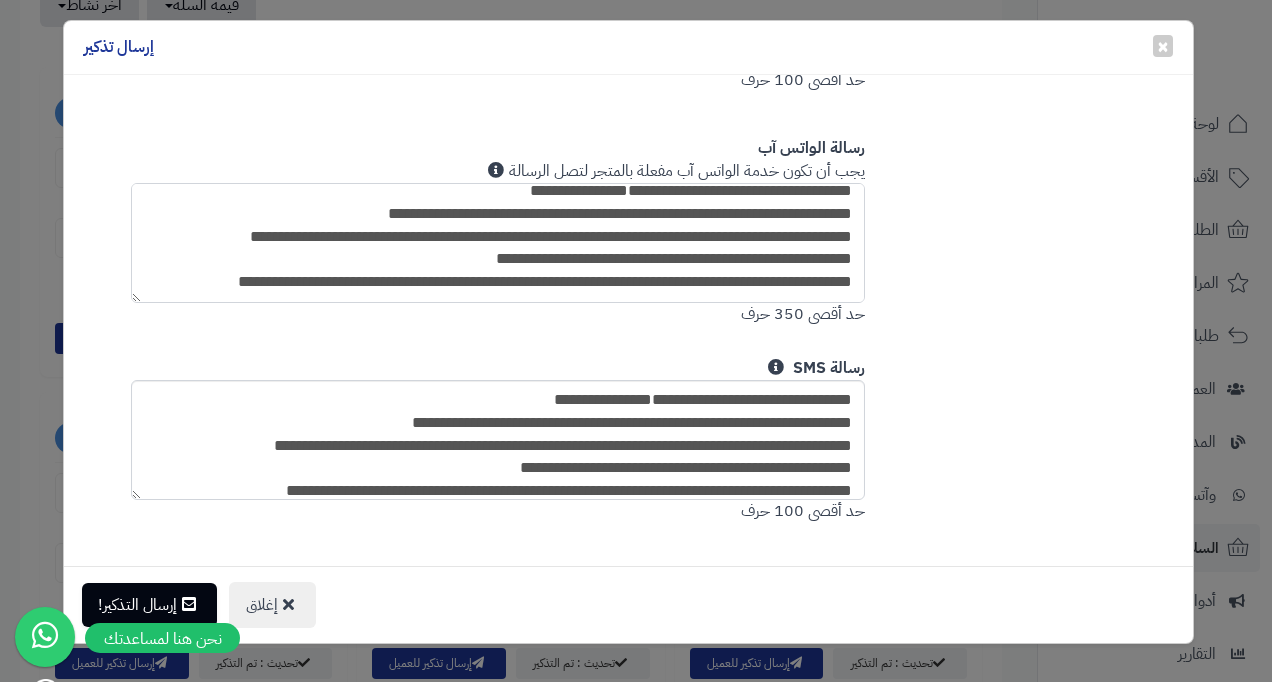 scroll, scrollTop: 34, scrollLeft: 0, axis: vertical 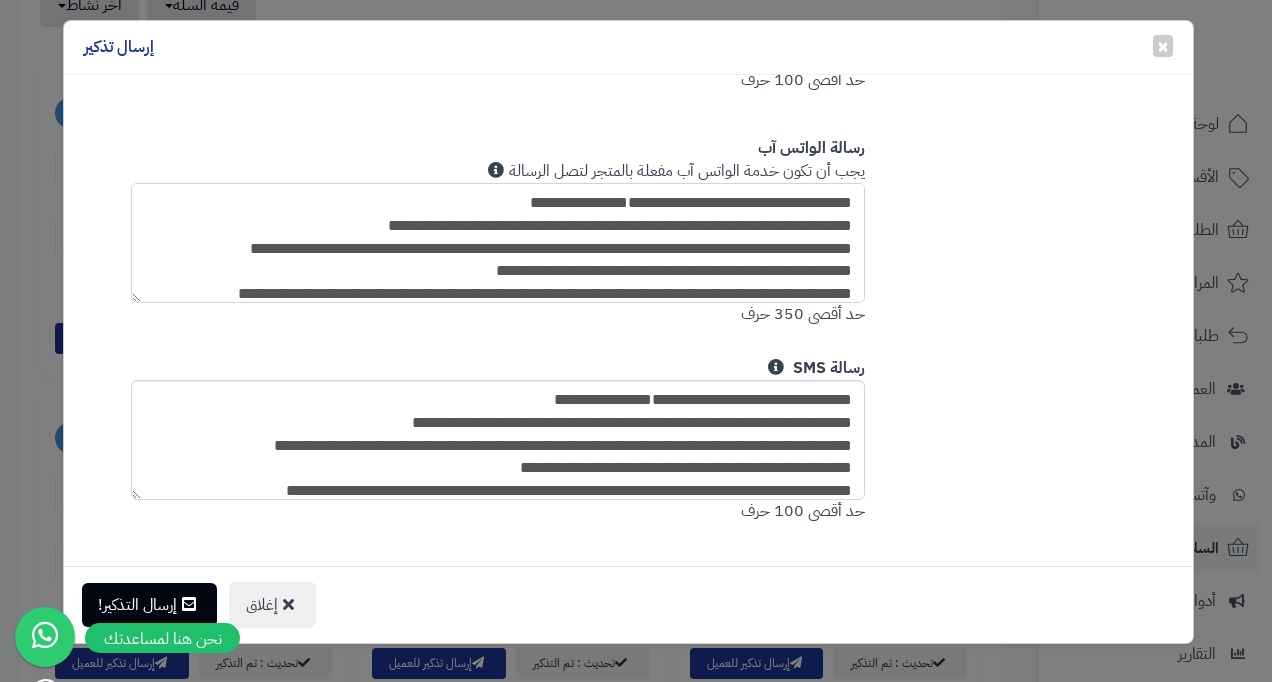 drag, startPoint x: 495, startPoint y: 284, endPoint x: 827, endPoint y: 140, distance: 361.88397 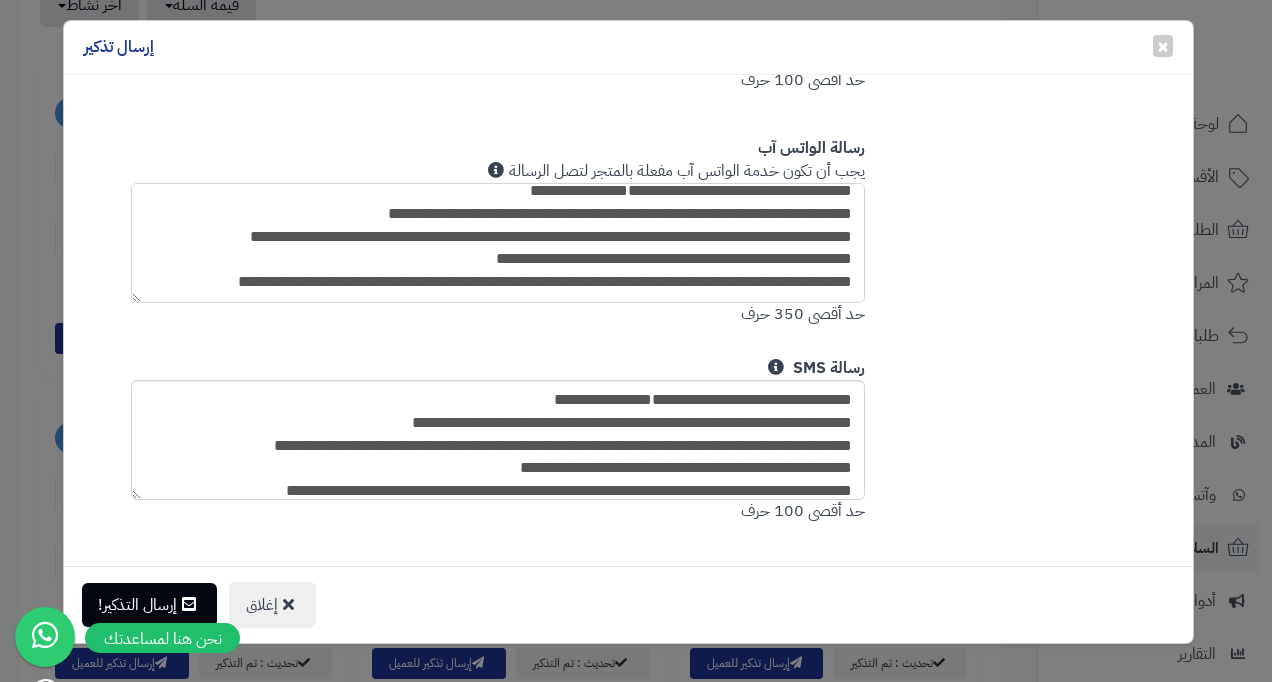 scroll, scrollTop: 1404, scrollLeft: 0, axis: vertical 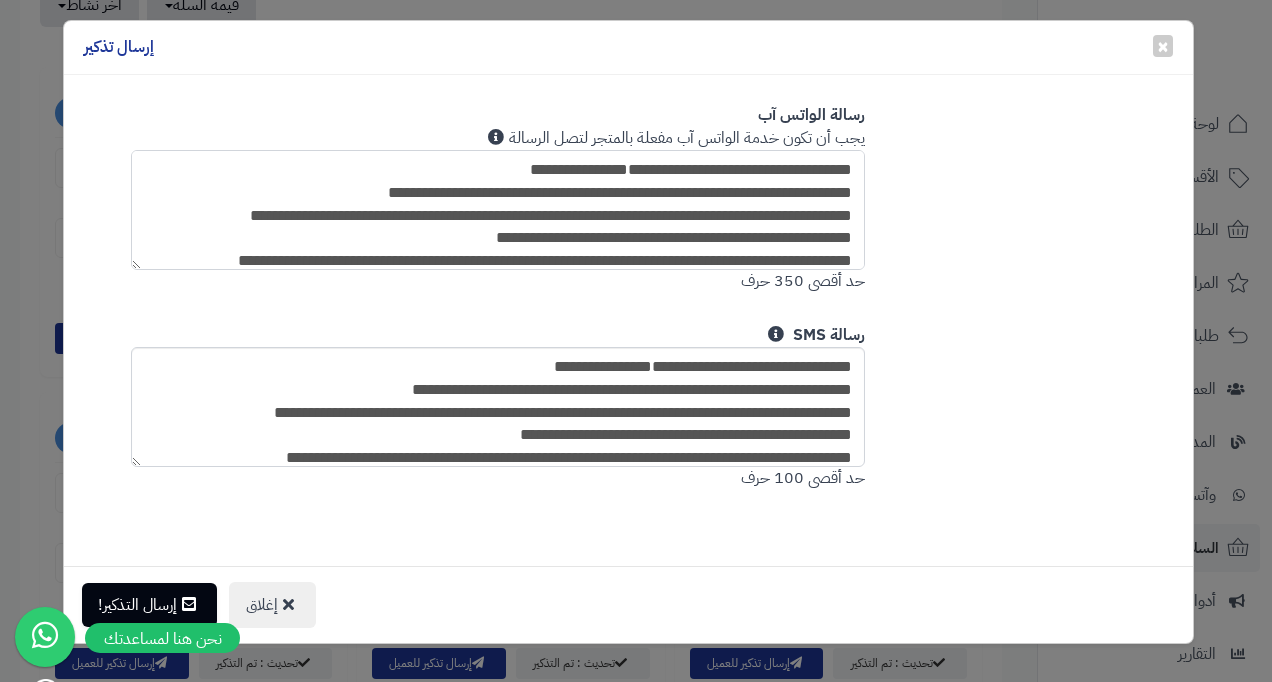 drag, startPoint x: 491, startPoint y: 248, endPoint x: 721, endPoint y: 186, distance: 238.20999 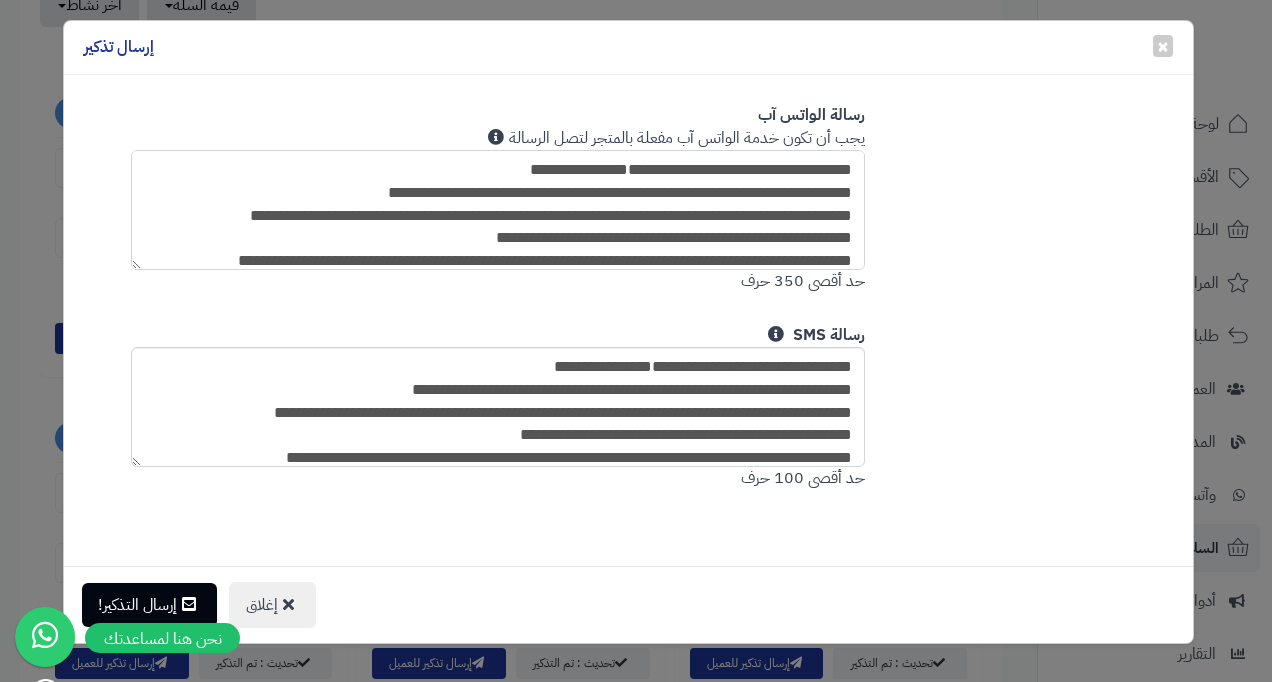 click on "**********" at bounding box center (498, 210) 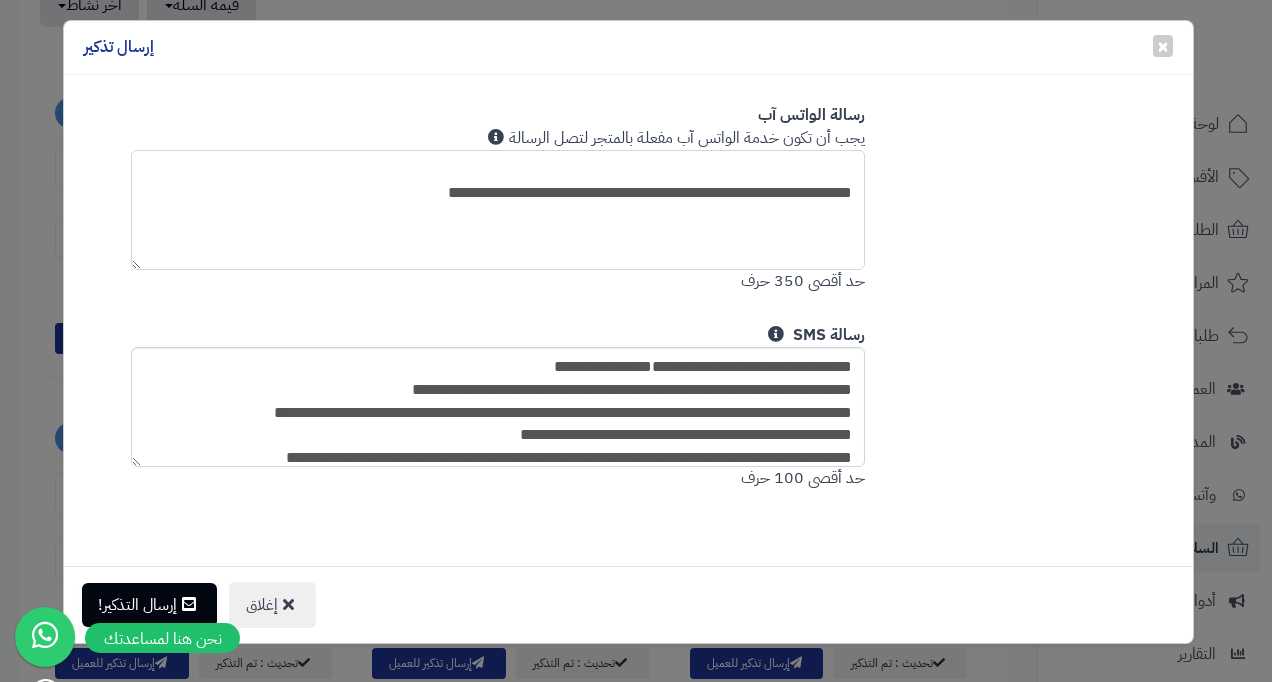click on "**********" at bounding box center (498, 210) 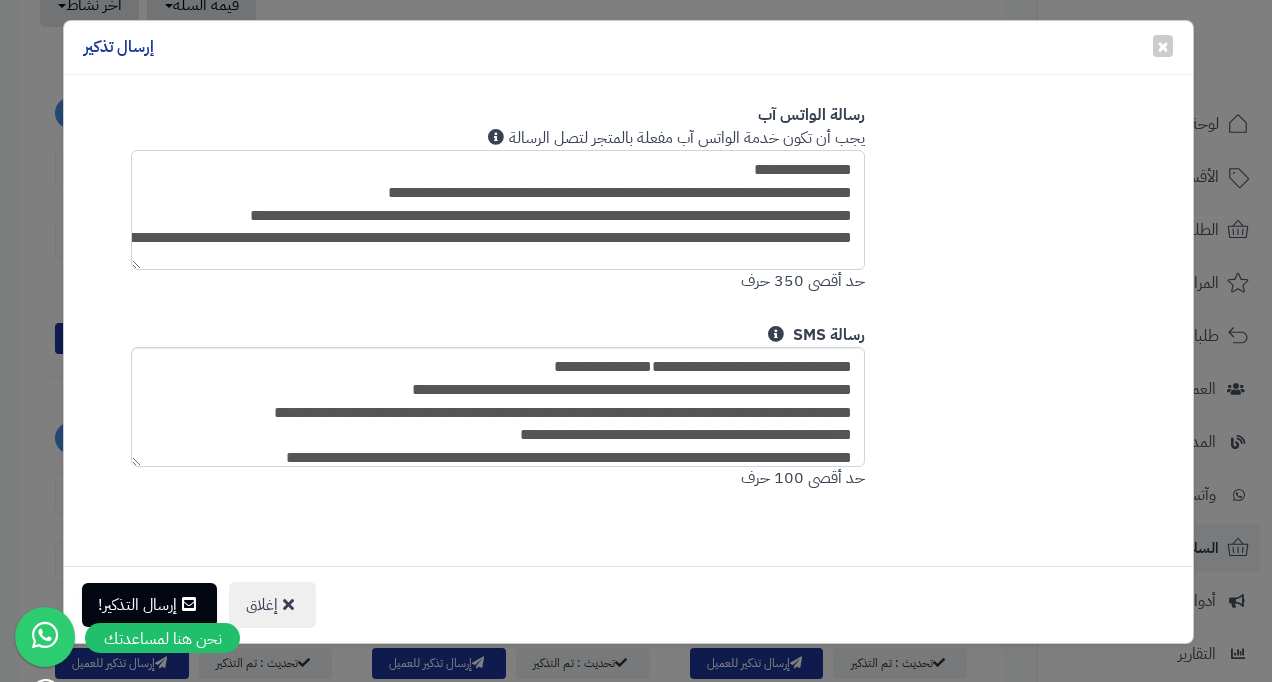 scroll, scrollTop: 0, scrollLeft: 0, axis: both 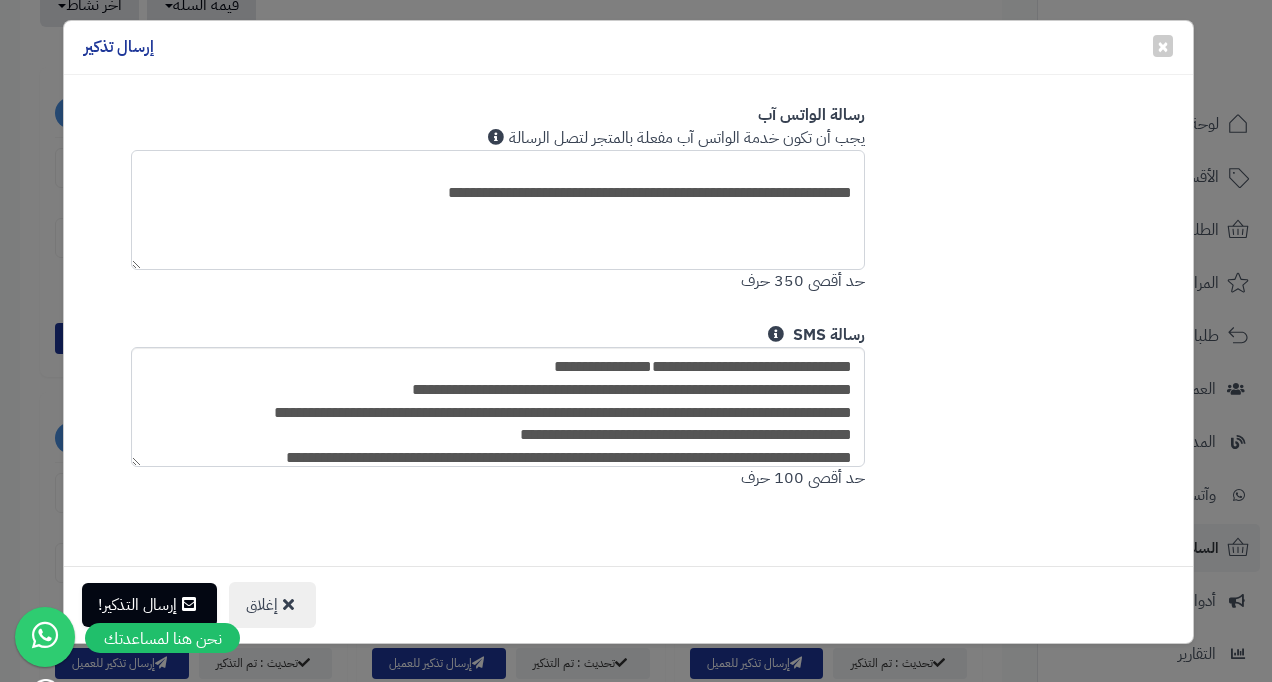 paste on "**********" 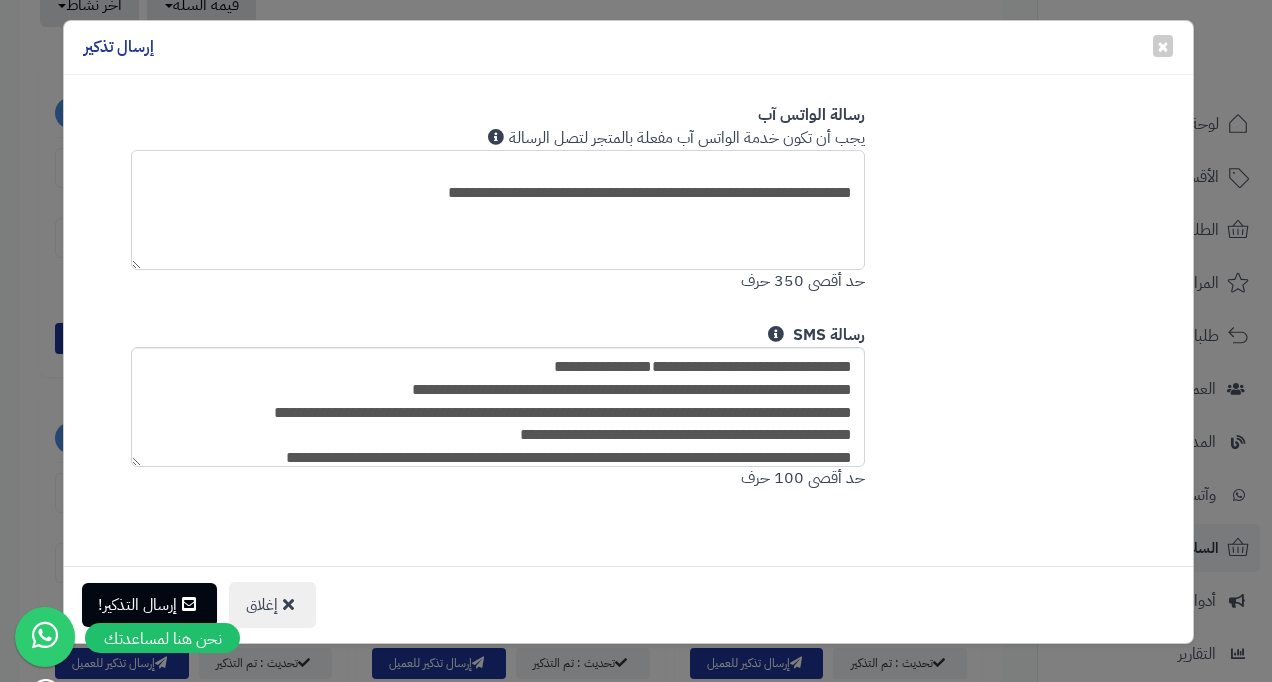 scroll, scrollTop: 0, scrollLeft: 0, axis: both 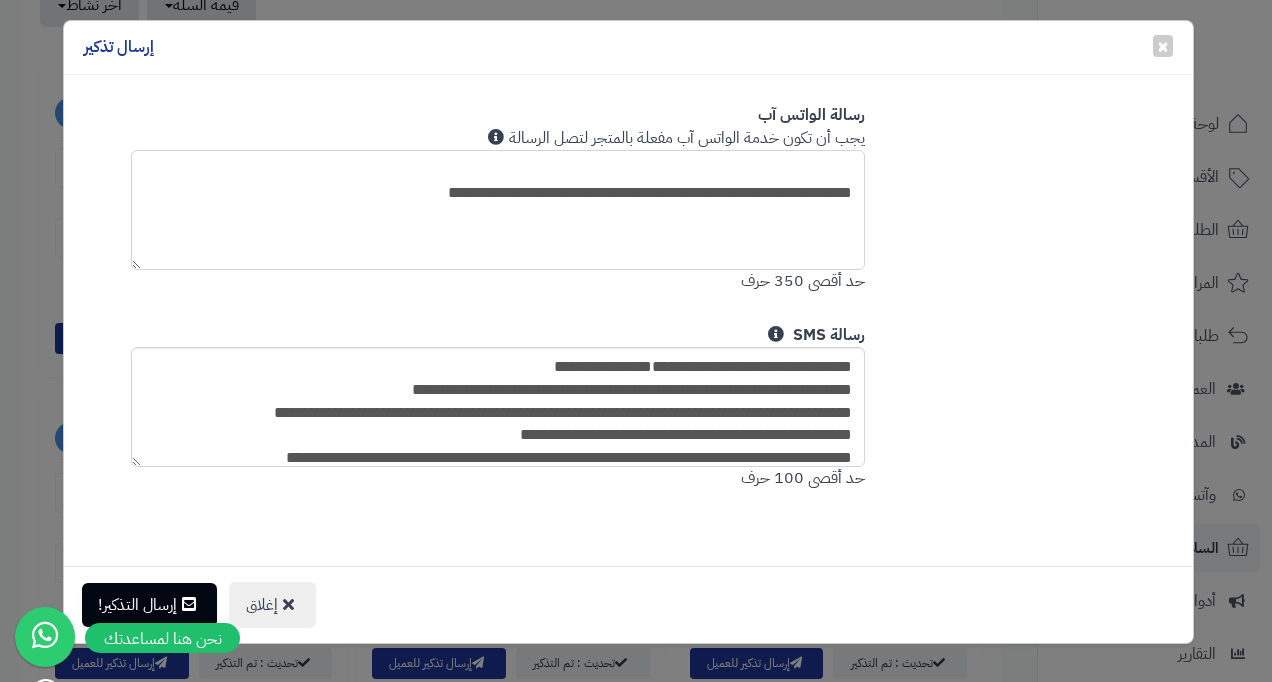 type on "**********" 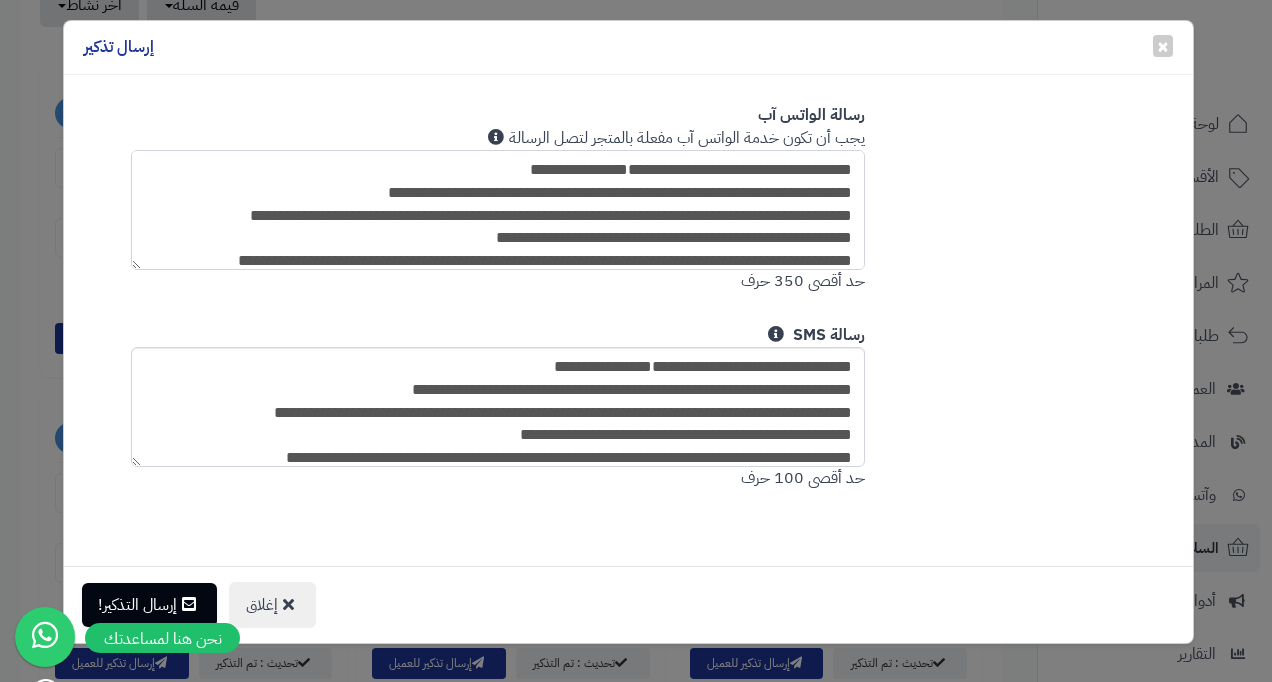 click on "**********" at bounding box center (498, 210) 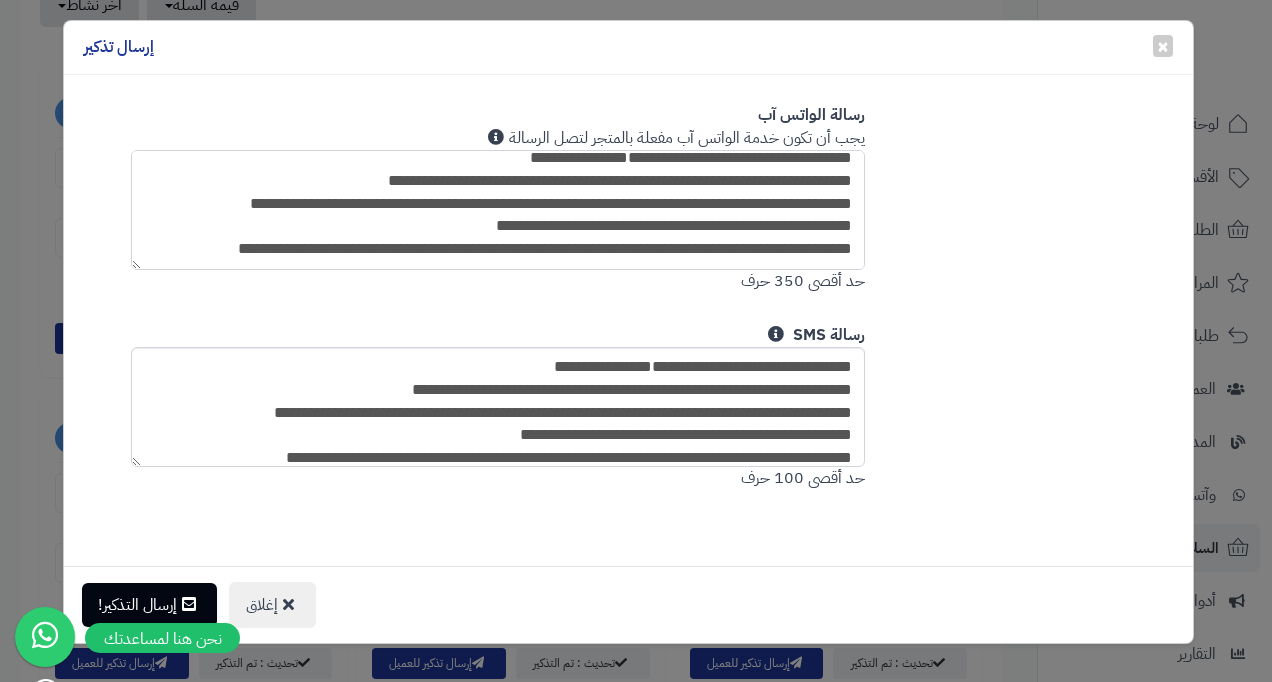 scroll, scrollTop: 34, scrollLeft: 0, axis: vertical 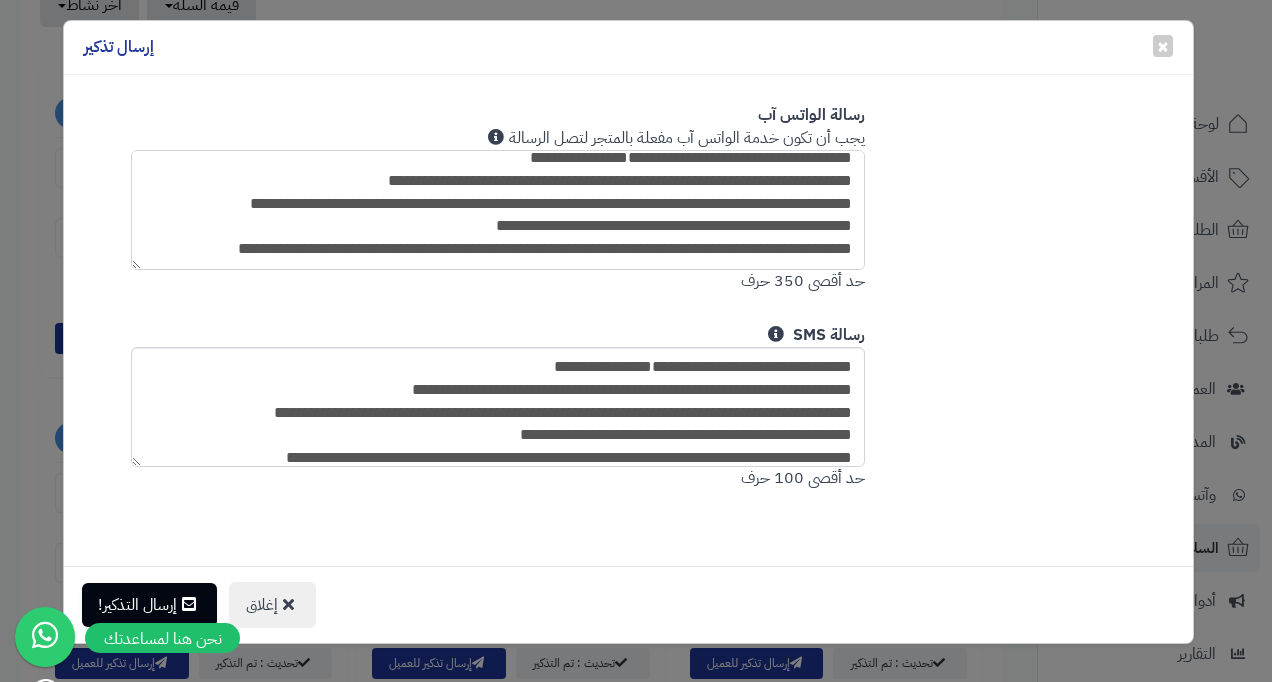 drag, startPoint x: 497, startPoint y: 245, endPoint x: 718, endPoint y: 164, distance: 235.3763 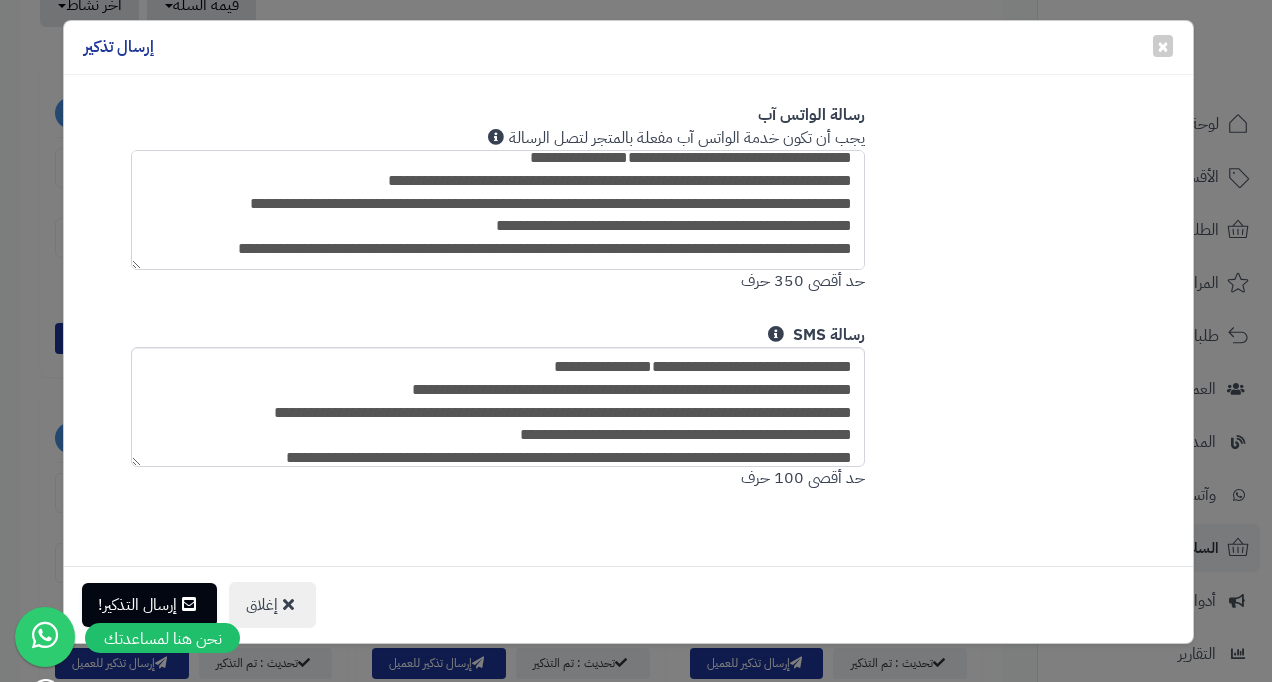 click on "**********" at bounding box center [498, 210] 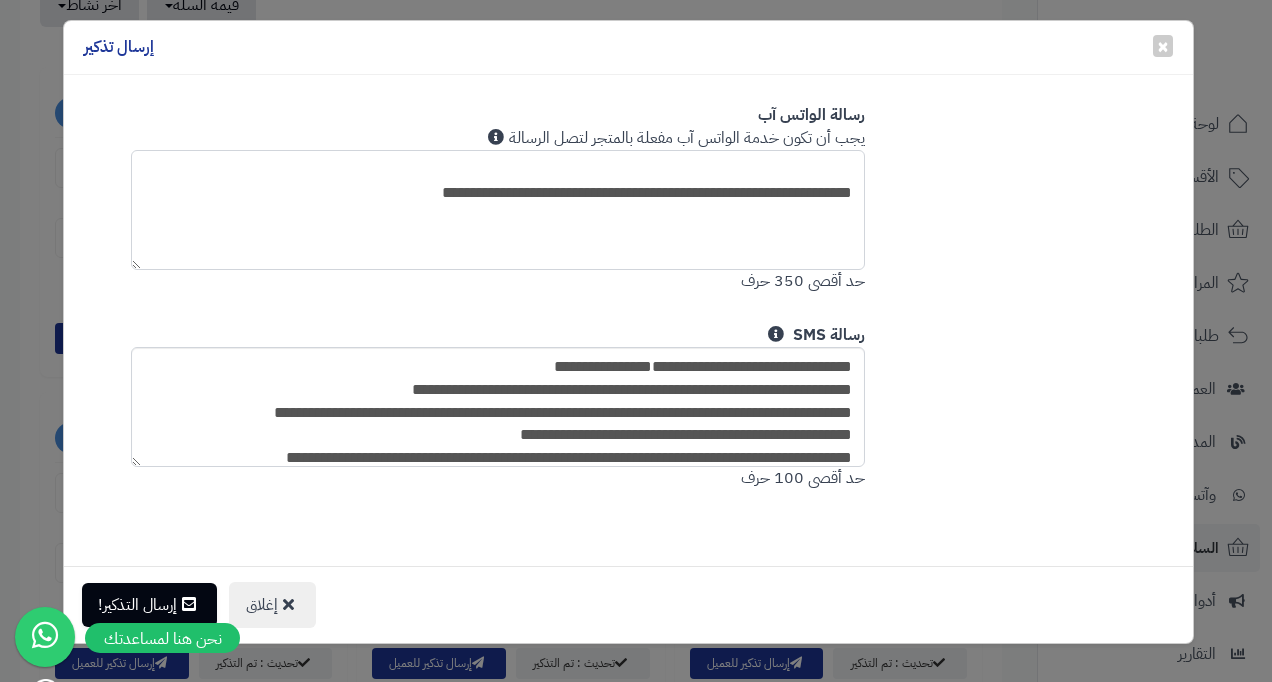scroll, scrollTop: 0, scrollLeft: 0, axis: both 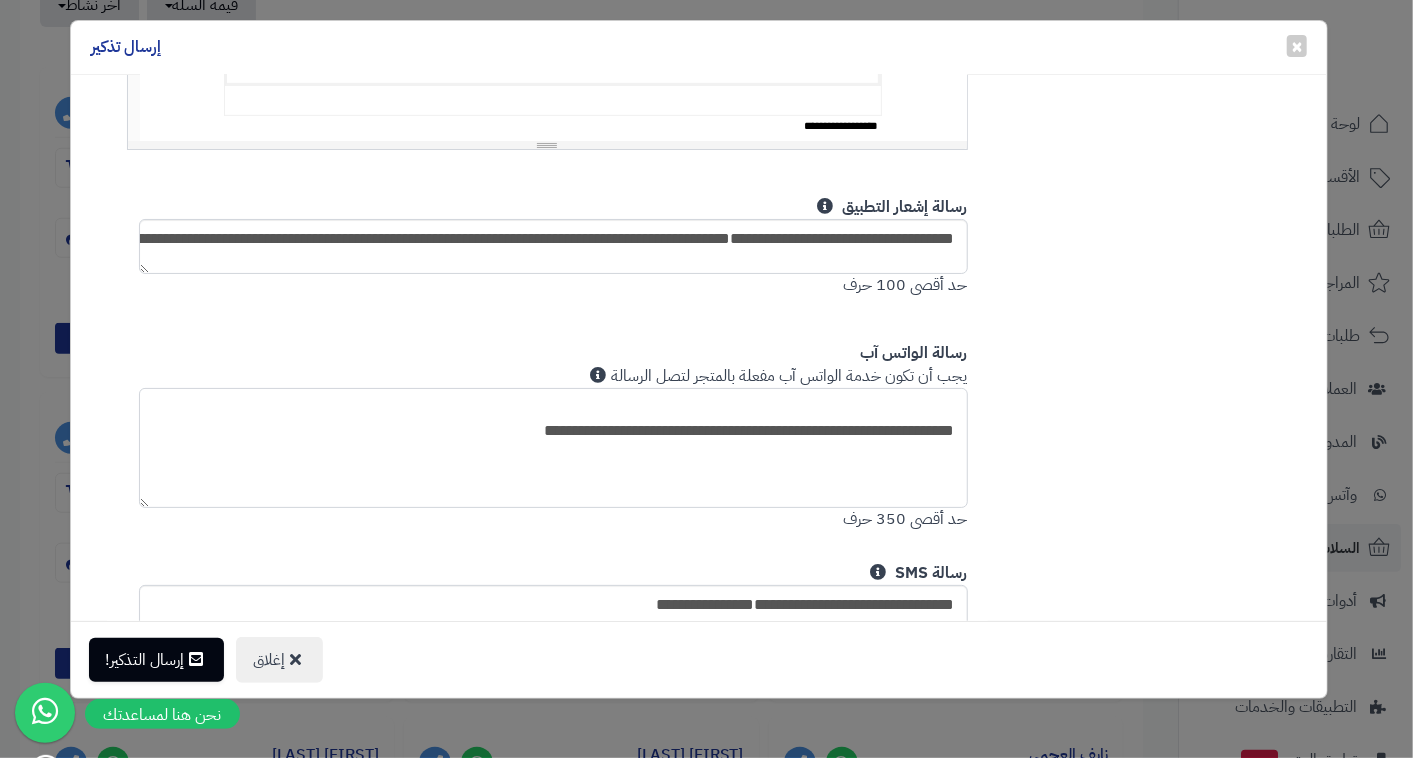 paste on "**********" 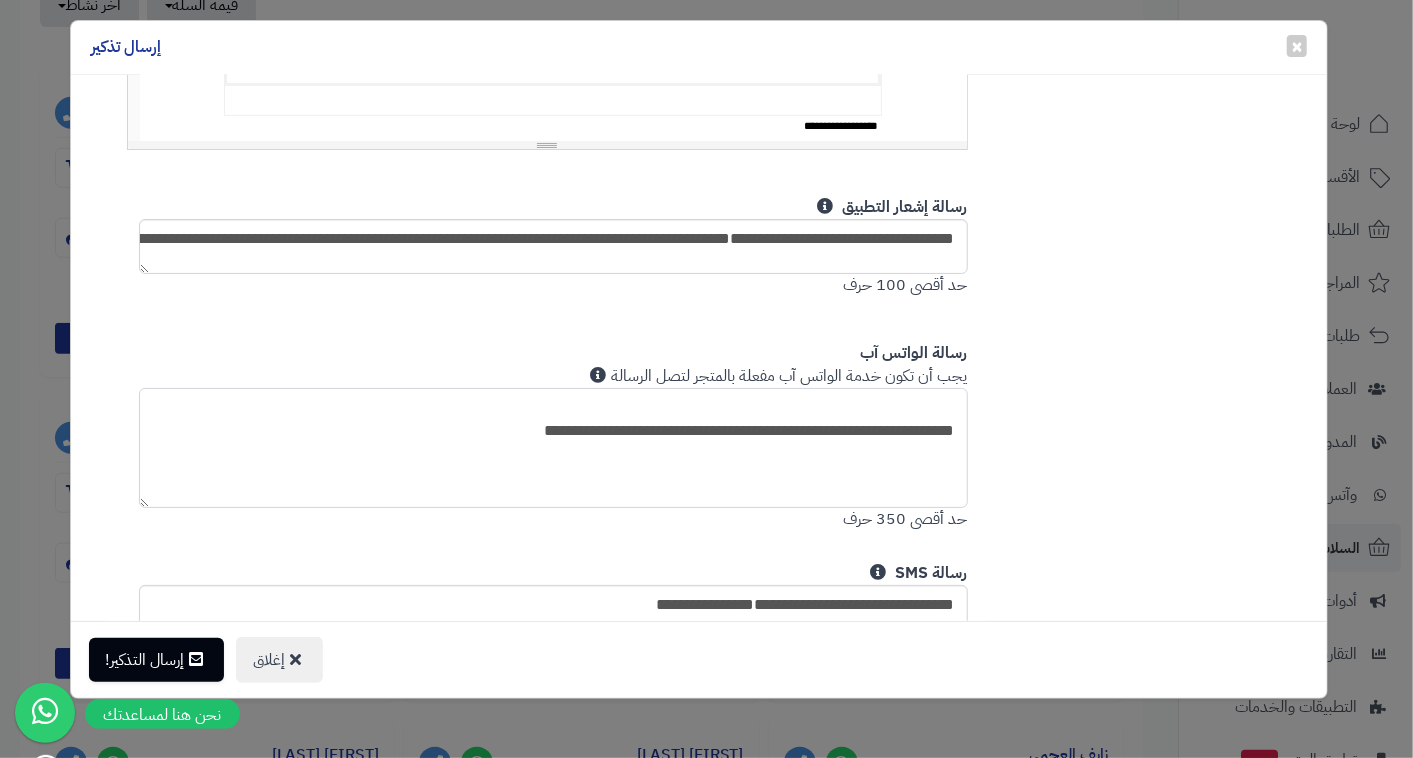 type on "**********" 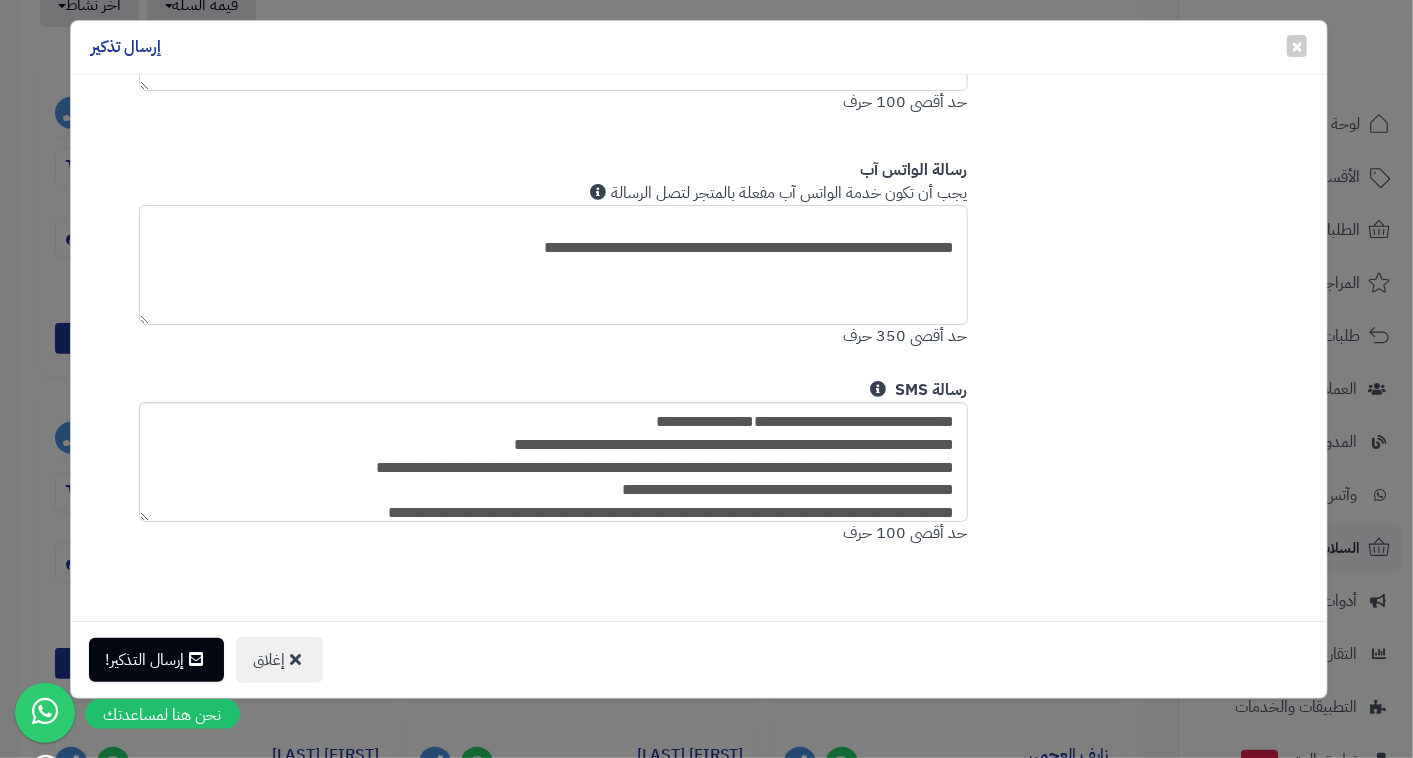 drag, startPoint x: 854, startPoint y: 260, endPoint x: 1007, endPoint y: 154, distance: 186.13167 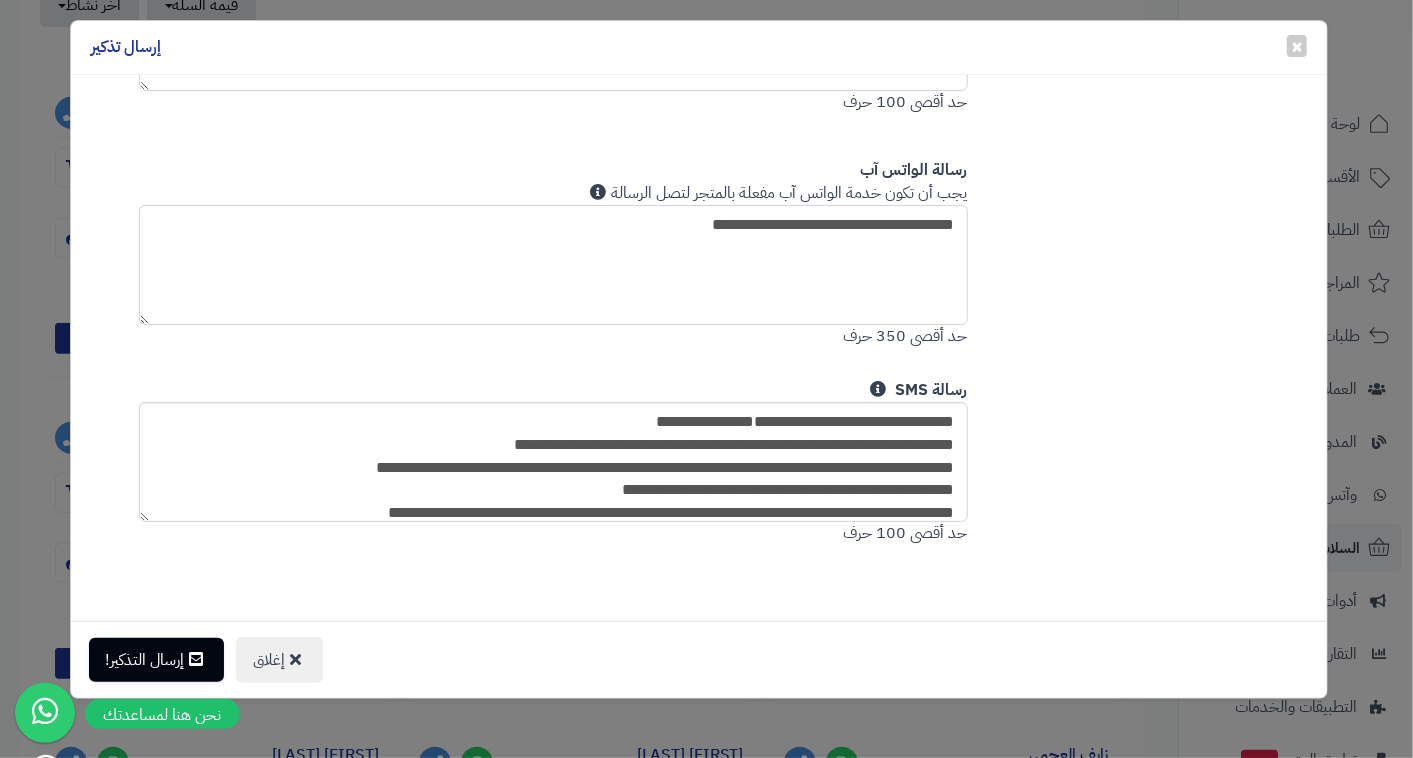 paste on "**********" 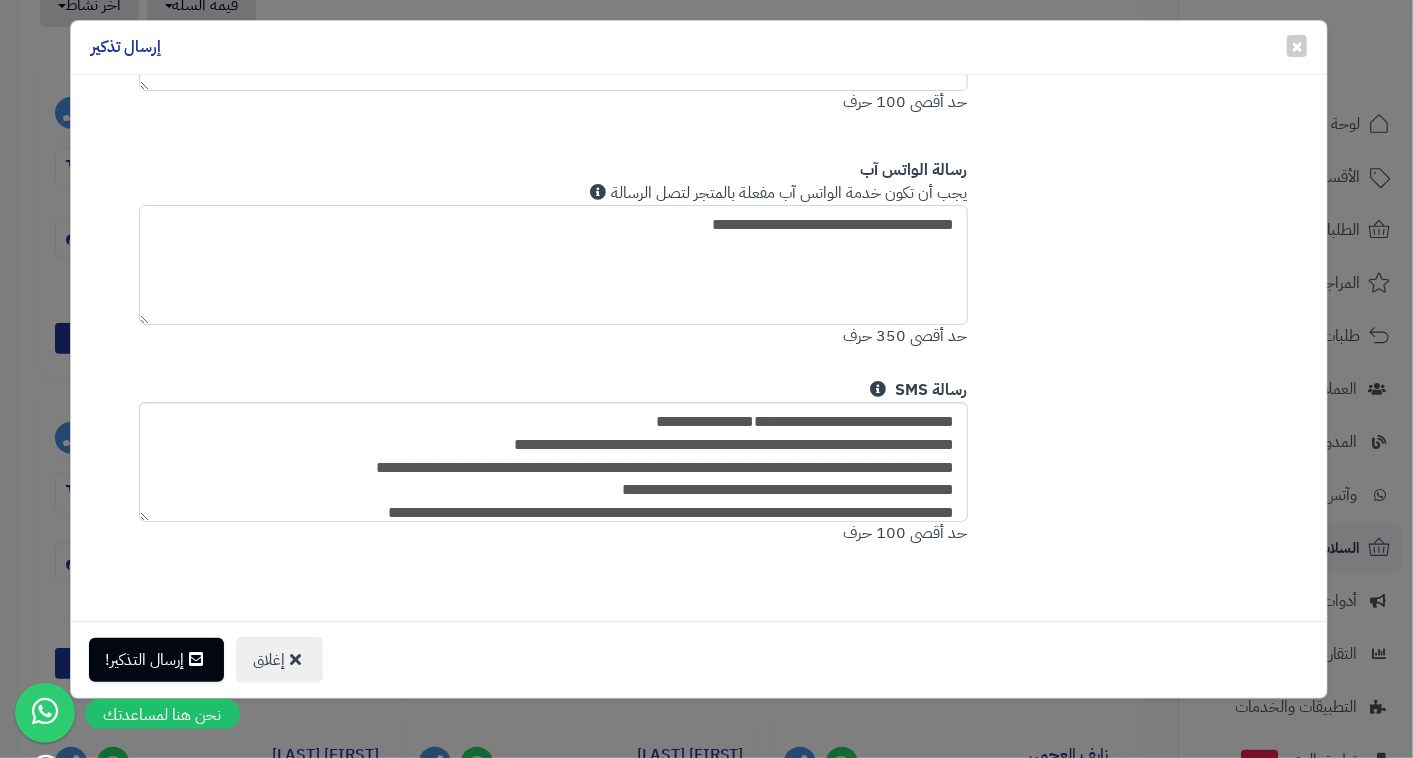 type on "**********" 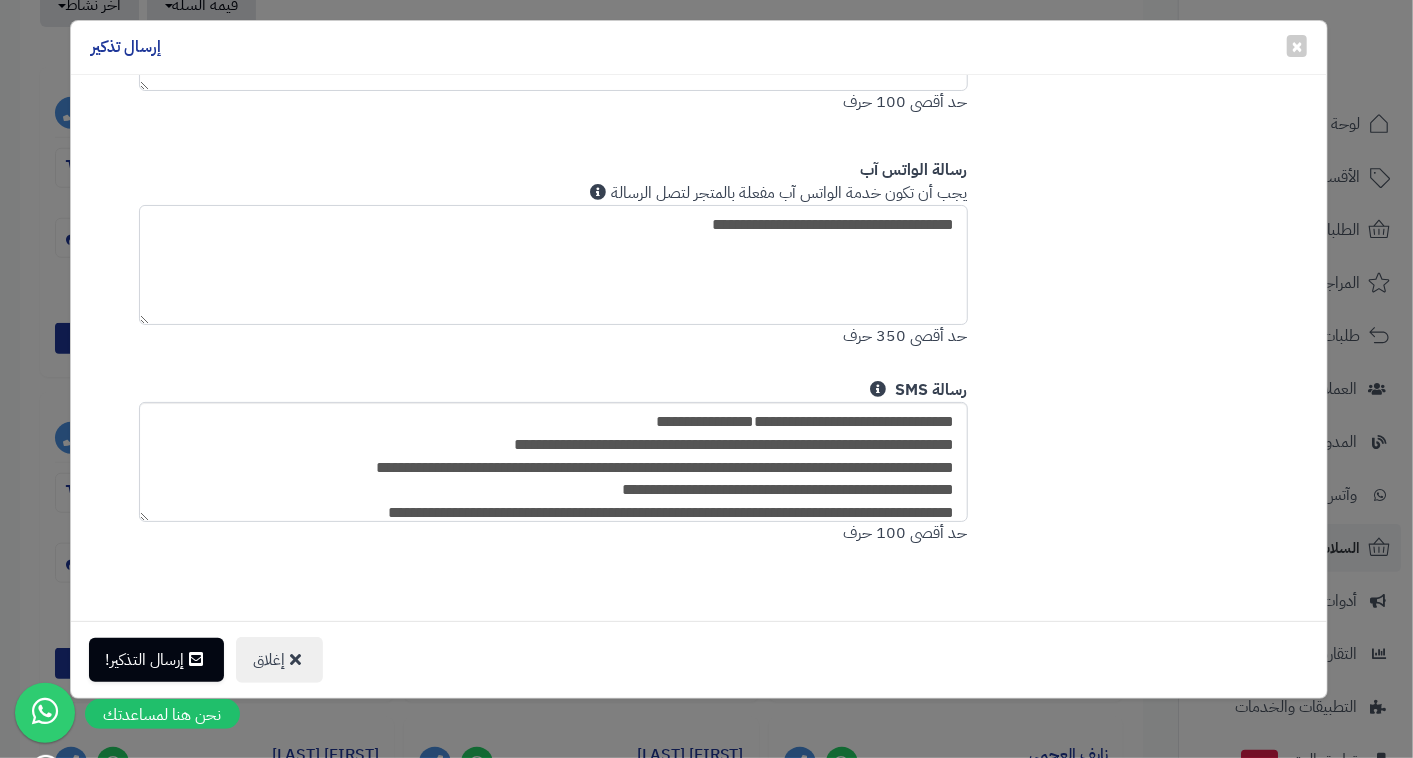 paste on "**********" 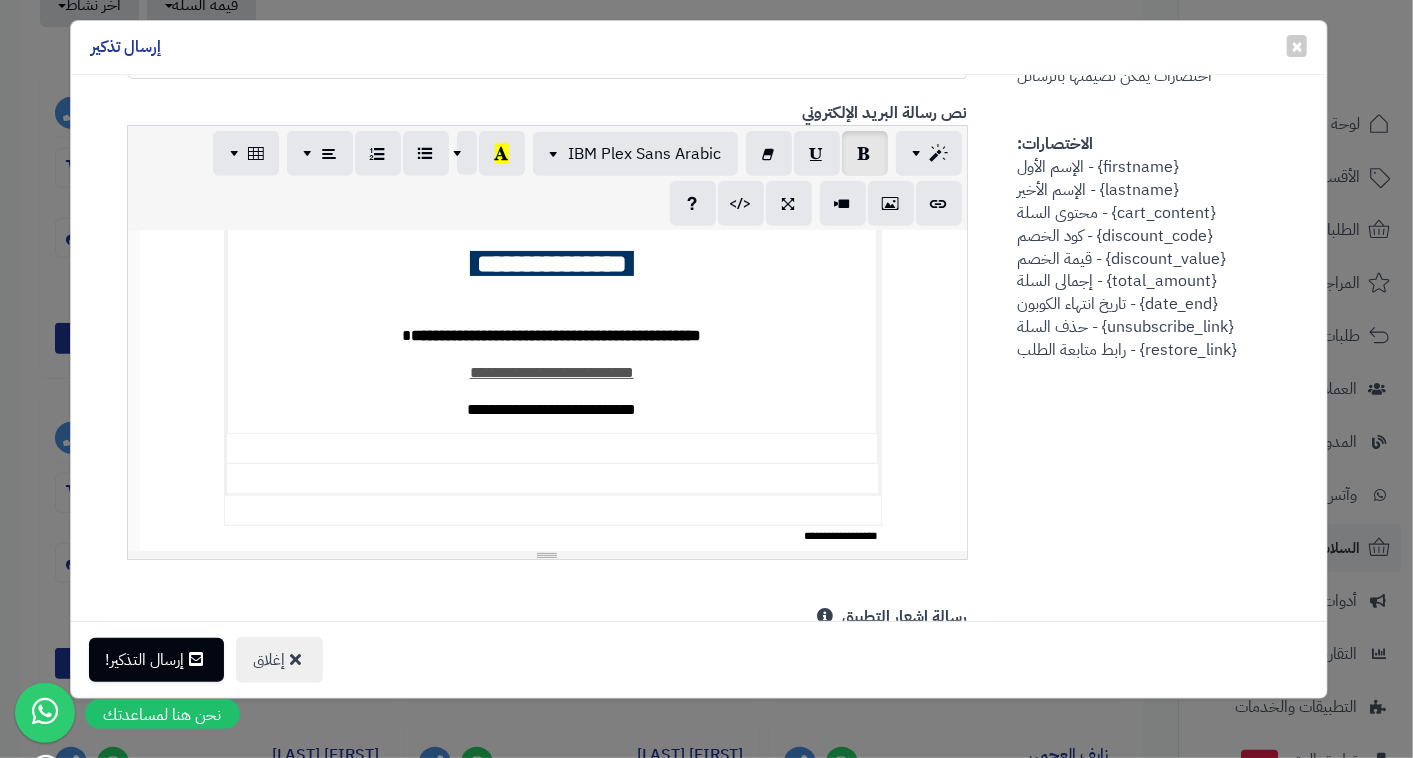 scroll, scrollTop: 757, scrollLeft: 0, axis: vertical 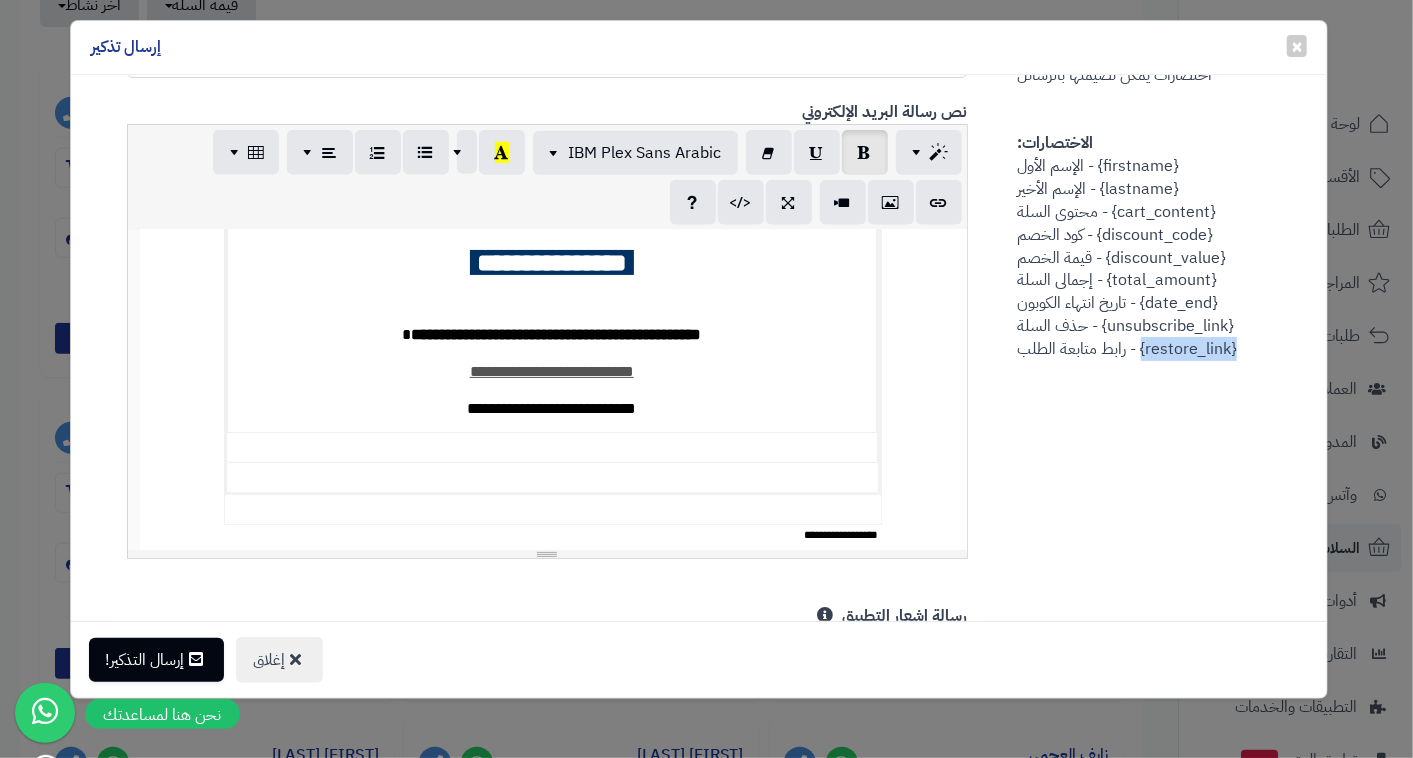 drag, startPoint x: 1245, startPoint y: 348, endPoint x: 1142, endPoint y: 347, distance: 103.00485 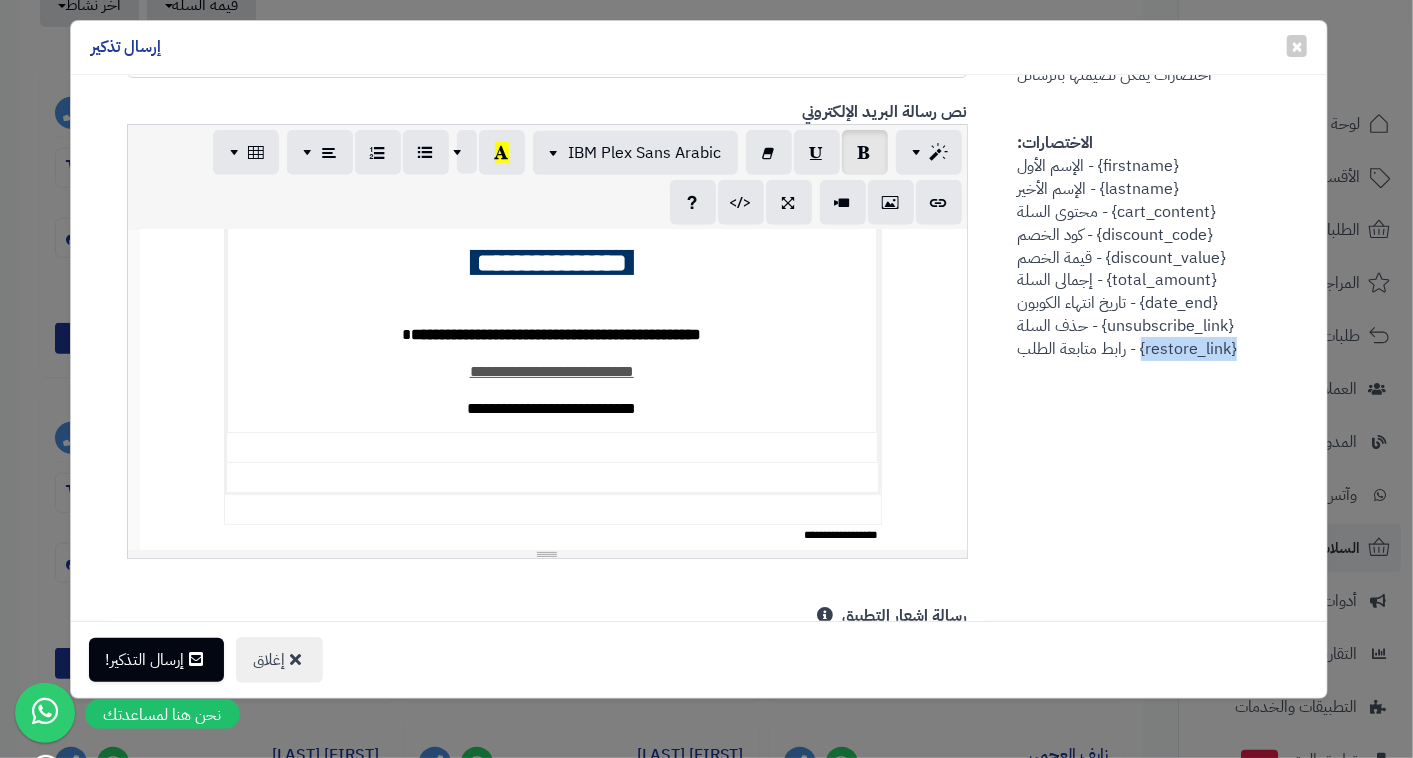 click on "الرسالة المرسلة للعميل:
اختصارات يمكن تضيمنها بالرسائل الاختصارات: {firstname} - الإسم الأول {lastname} - الإسم الأخير {cart_content} - محتوى السلة {discount_code} - كود الخصم {discount_value} - قيمة الخصم {total_amount} - إجمالى السلة {date_end} - تاريخ انتهاء الكوبون {unsubscribe_link} - حذف السلة  {restore_link} - رابط متابعة الطلب" at bounding box center (1155, 149) 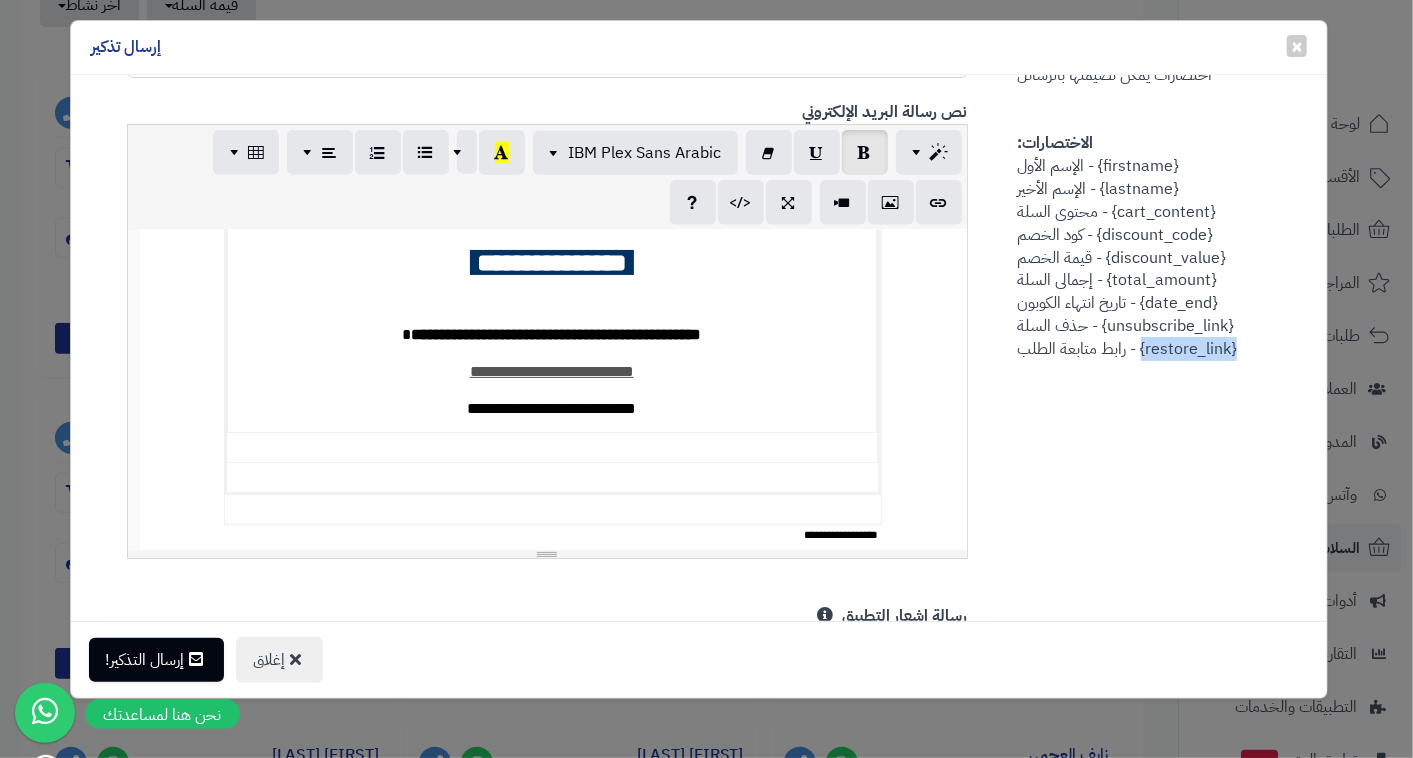 copy on "{restore_link}" 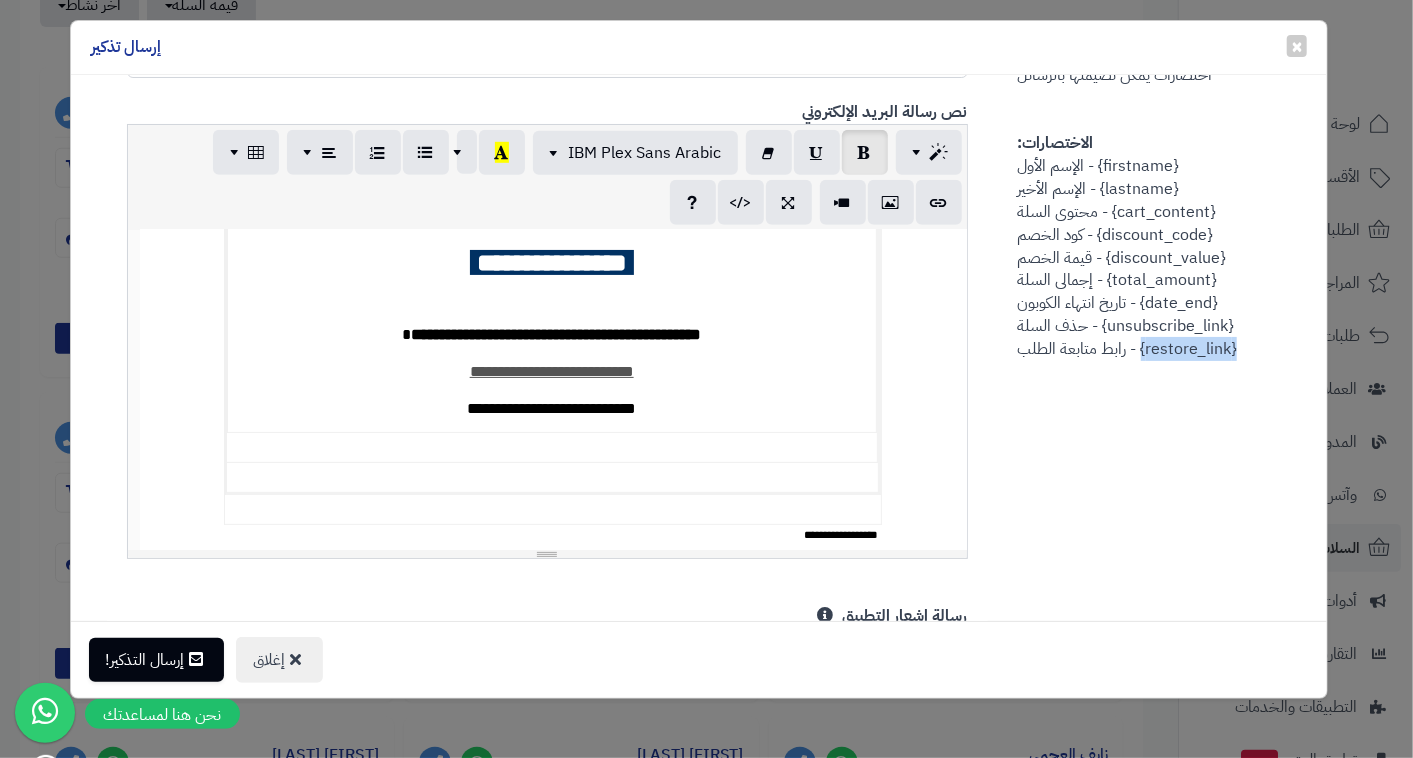 scroll, scrollTop: 291, scrollLeft: 0, axis: vertical 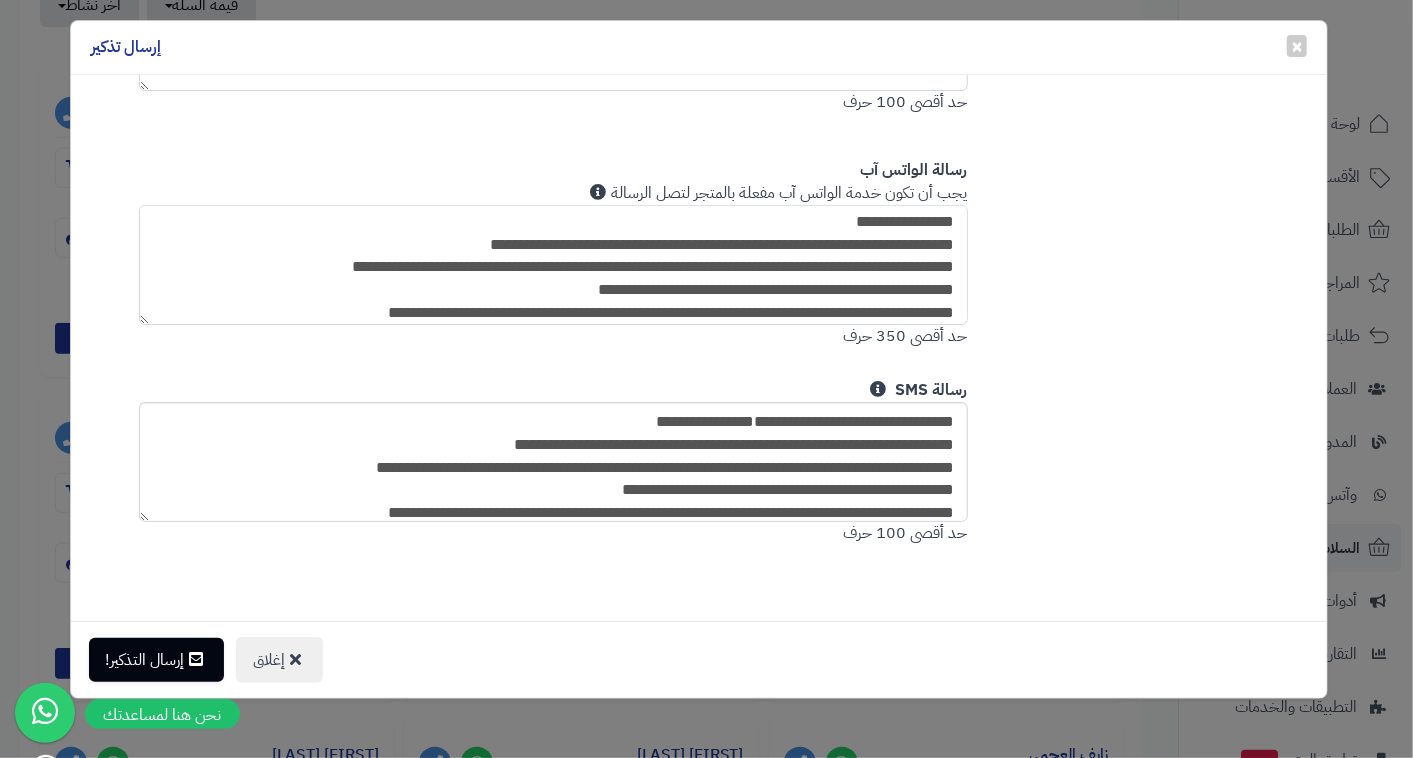 click on "**********" at bounding box center (553, 265) 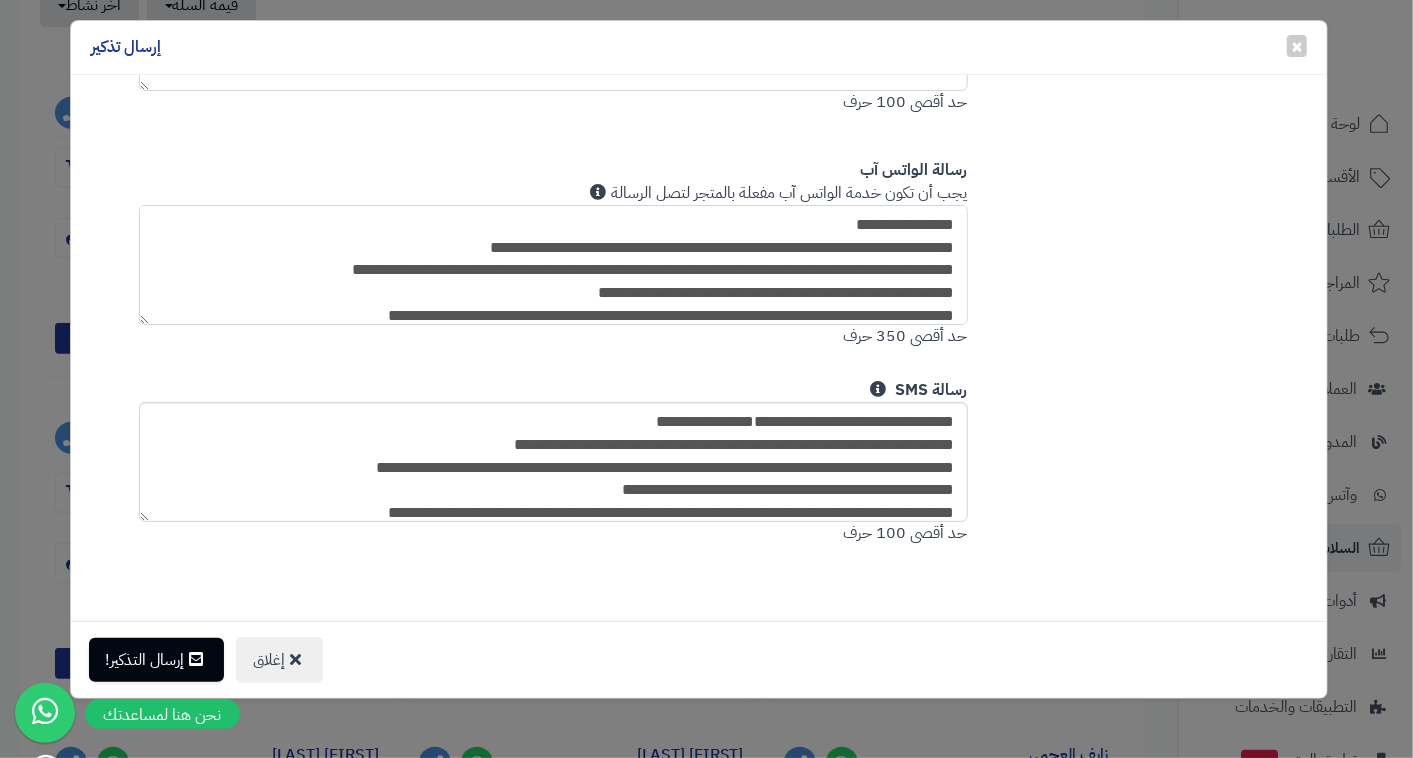 scroll, scrollTop: 0, scrollLeft: 0, axis: both 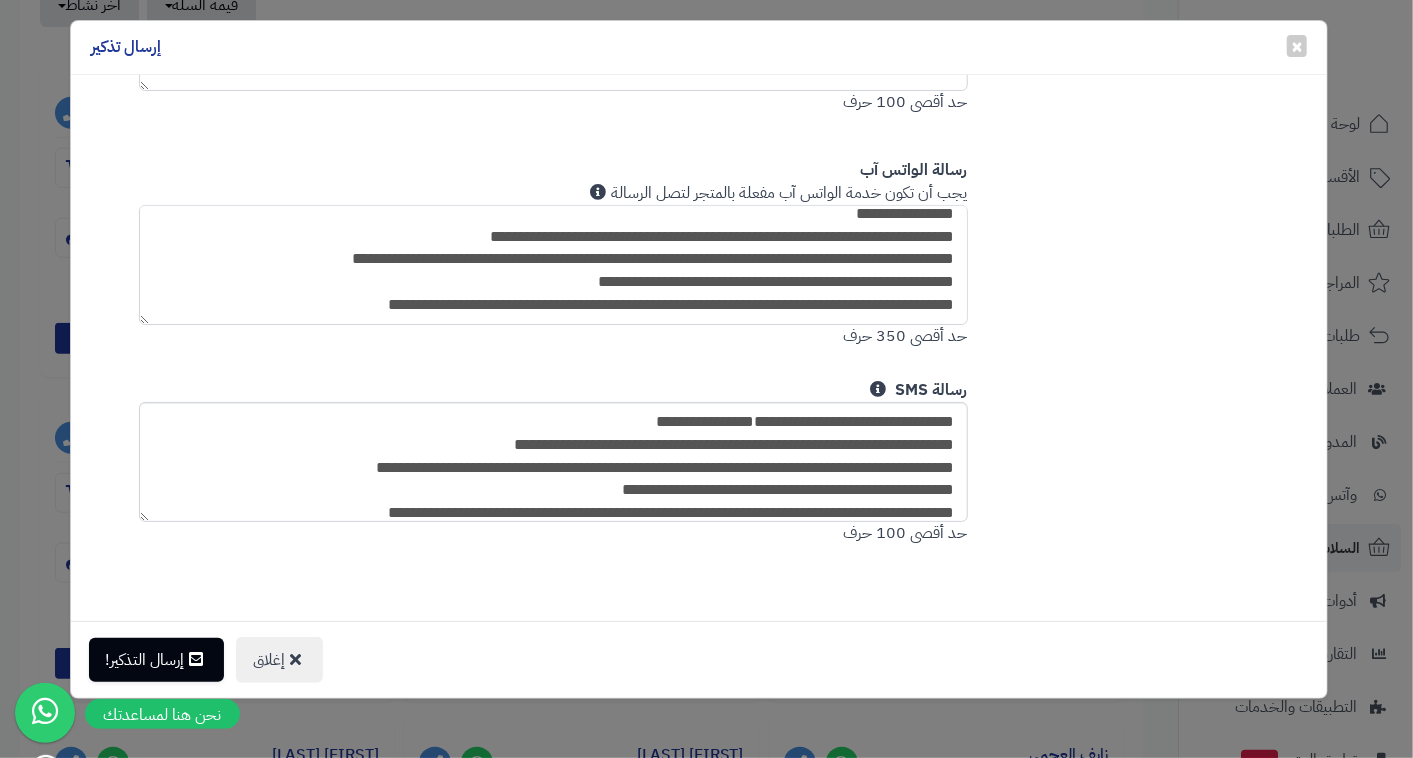 drag, startPoint x: 833, startPoint y: 249, endPoint x: 1312, endPoint y: 328, distance: 485.47092 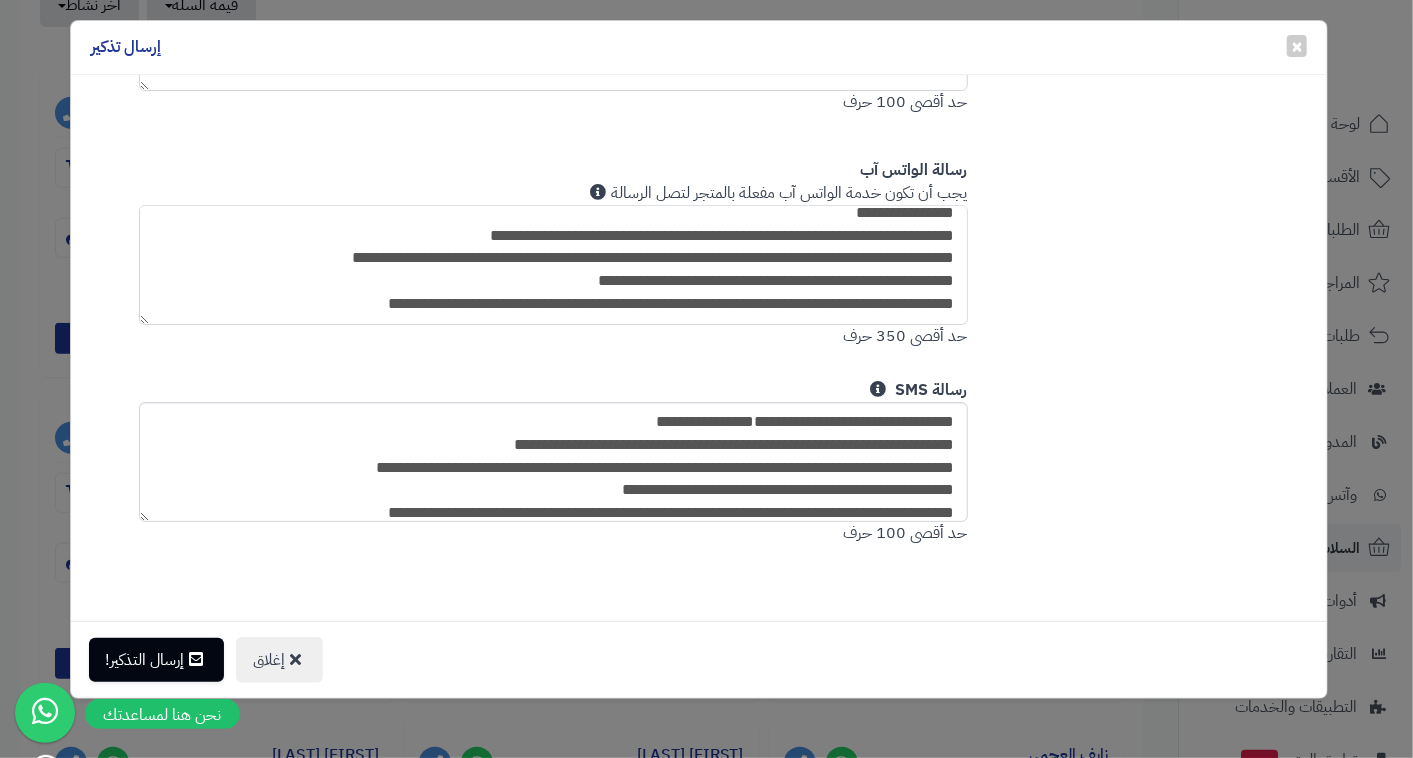 scroll, scrollTop: 11, scrollLeft: 0, axis: vertical 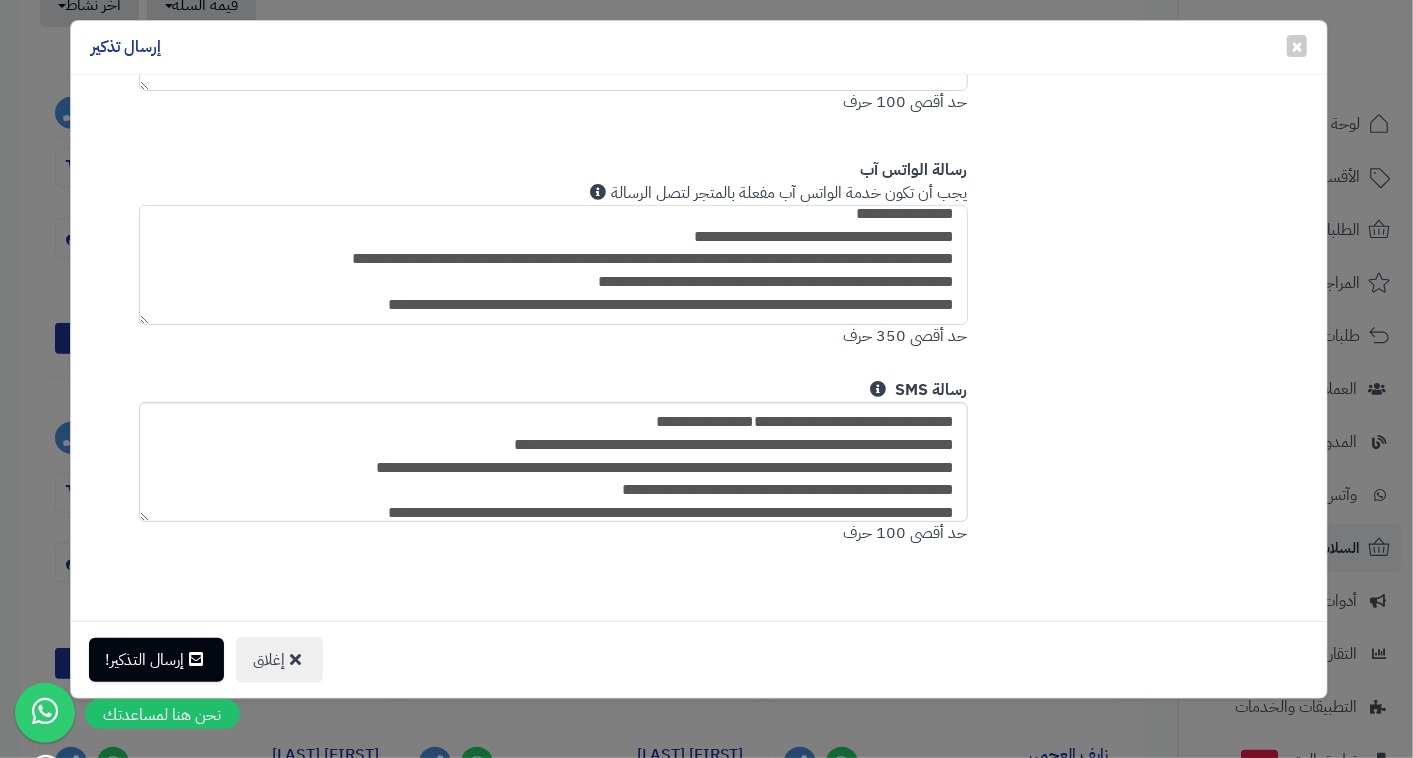 drag, startPoint x: 822, startPoint y: 263, endPoint x: 967, endPoint y: 262, distance: 145.00345 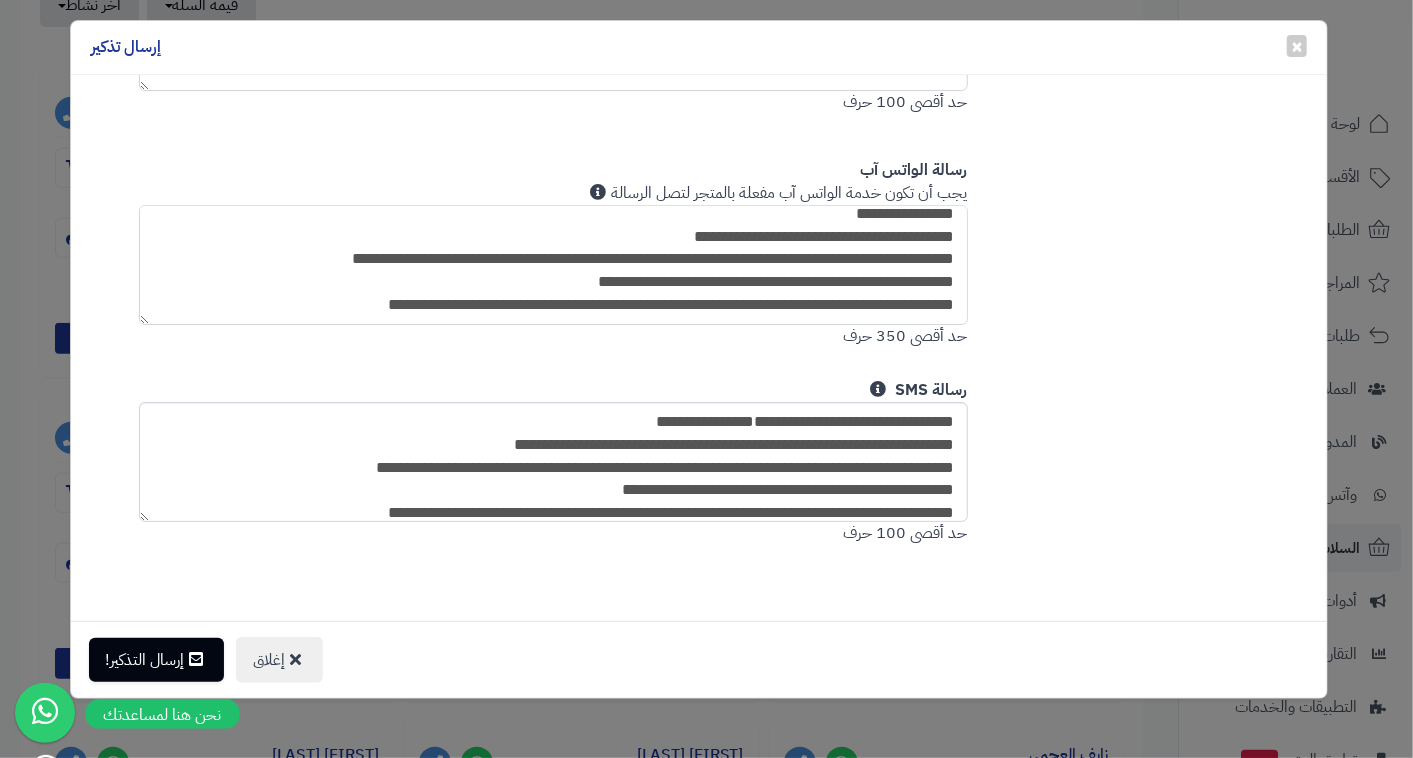 click on "**********" at bounding box center [553, 265] 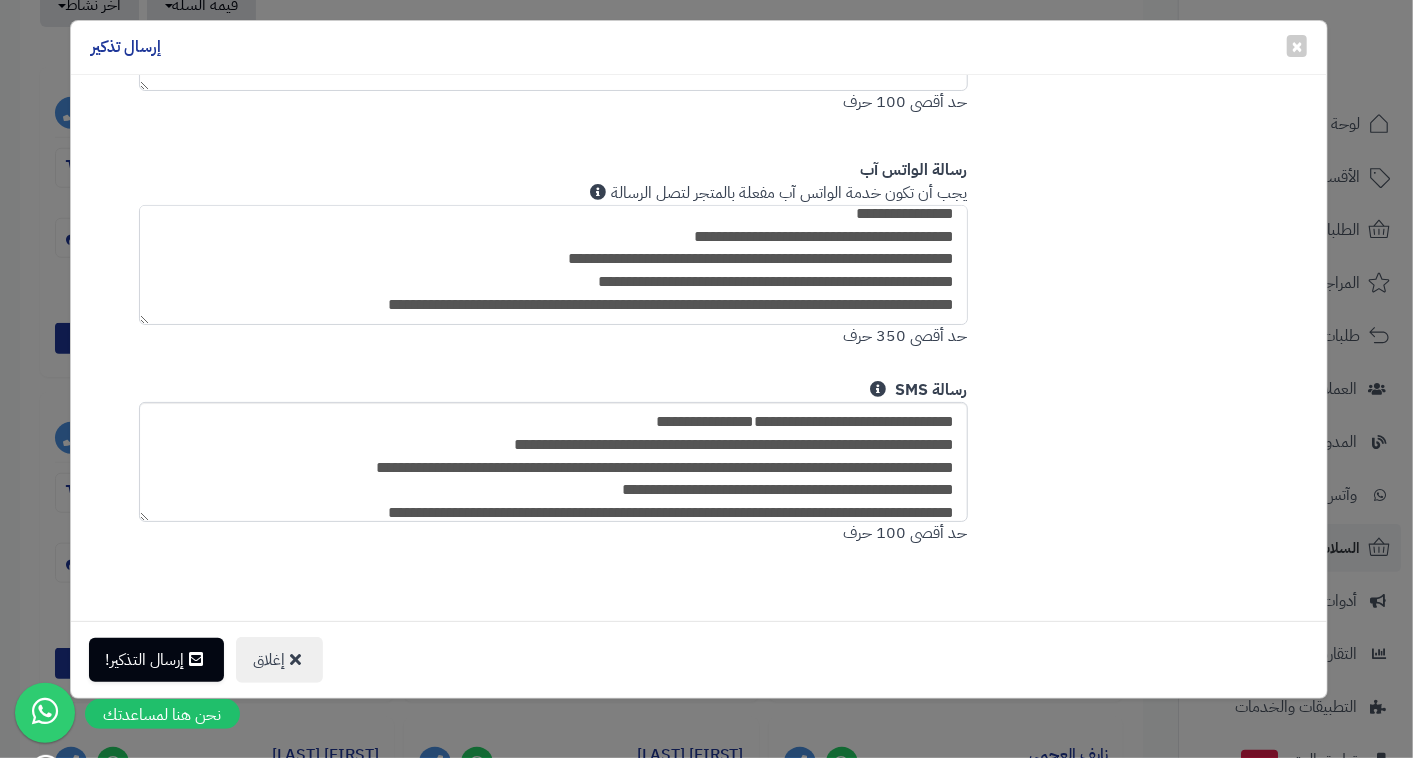drag, startPoint x: 833, startPoint y: 274, endPoint x: 992, endPoint y: 279, distance: 159.0786 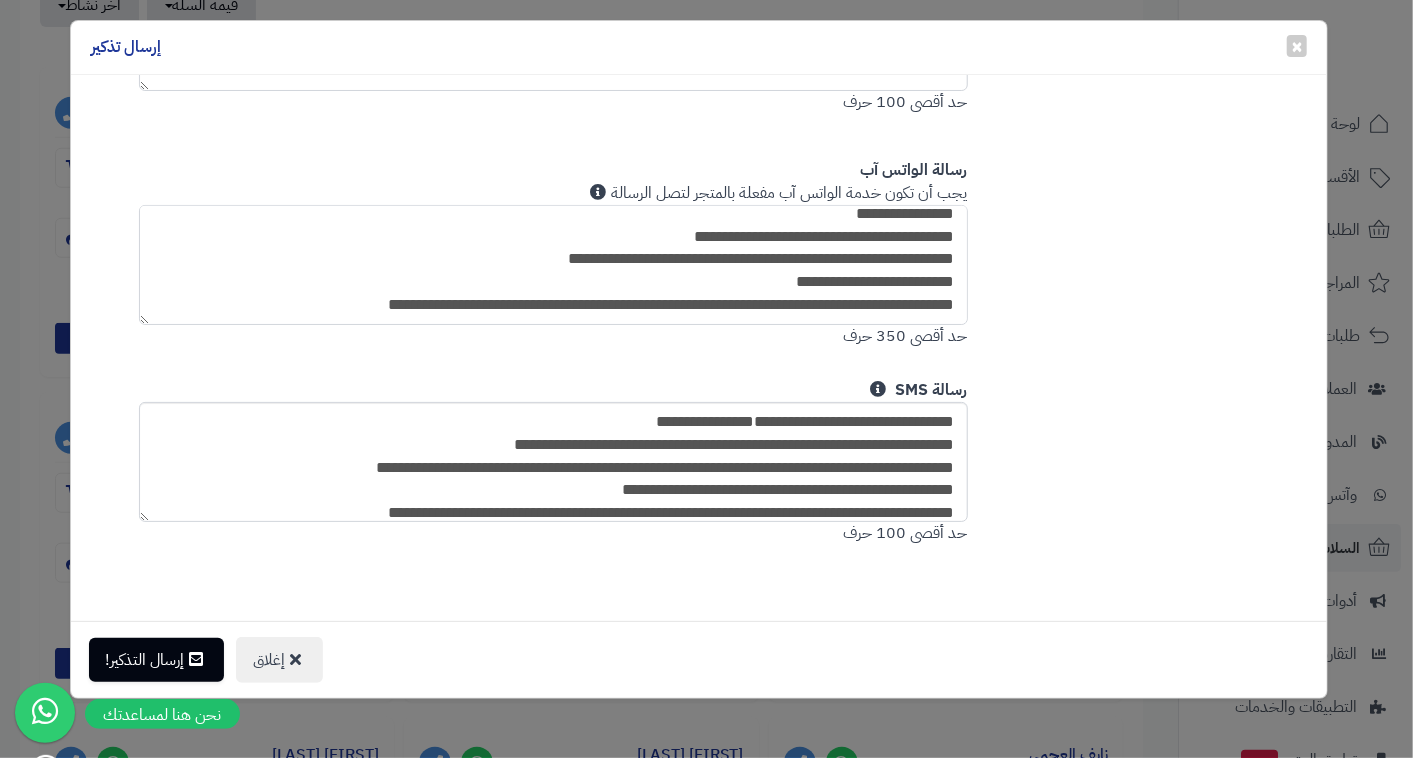 drag, startPoint x: 954, startPoint y: 280, endPoint x: 1013, endPoint y: 278, distance: 59.03389 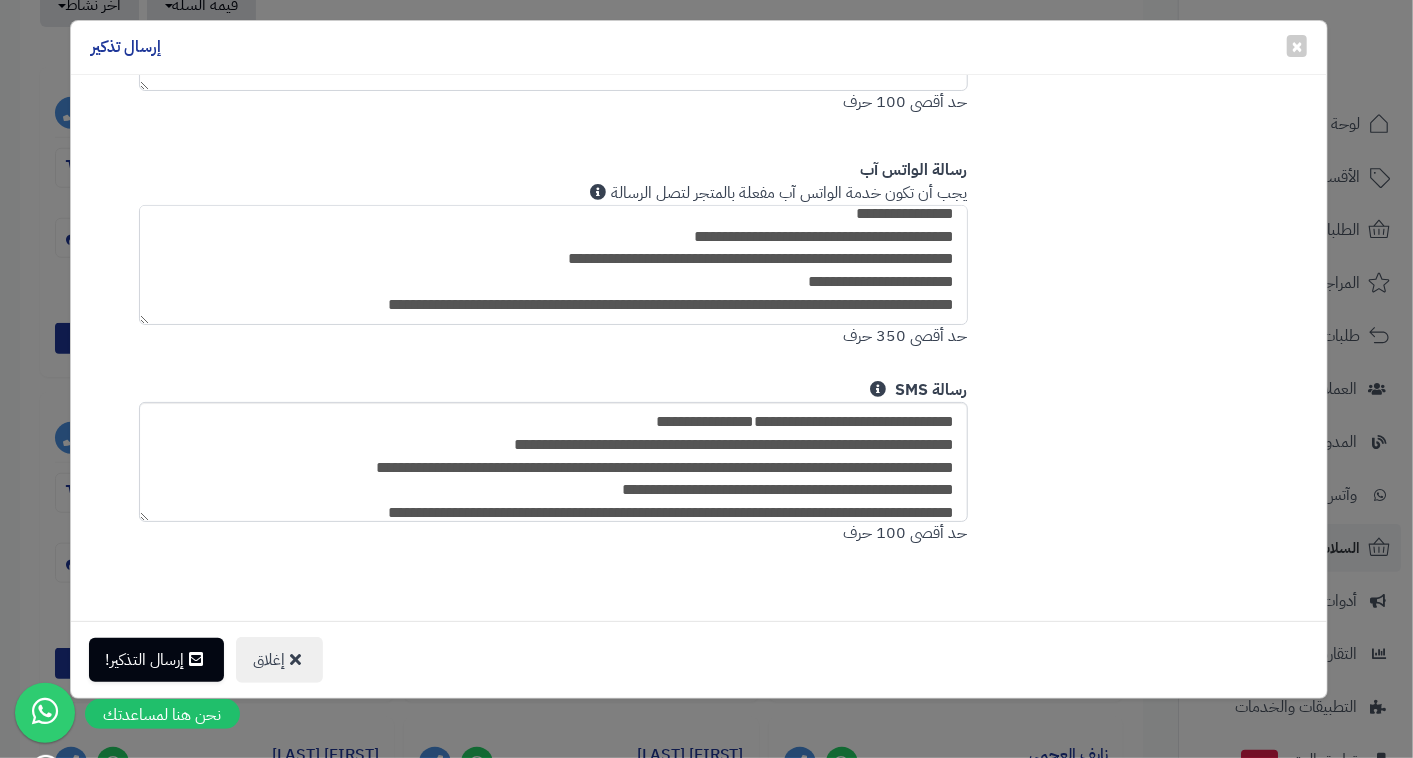 drag, startPoint x: 822, startPoint y: 299, endPoint x: 1091, endPoint y: 300, distance: 269.00186 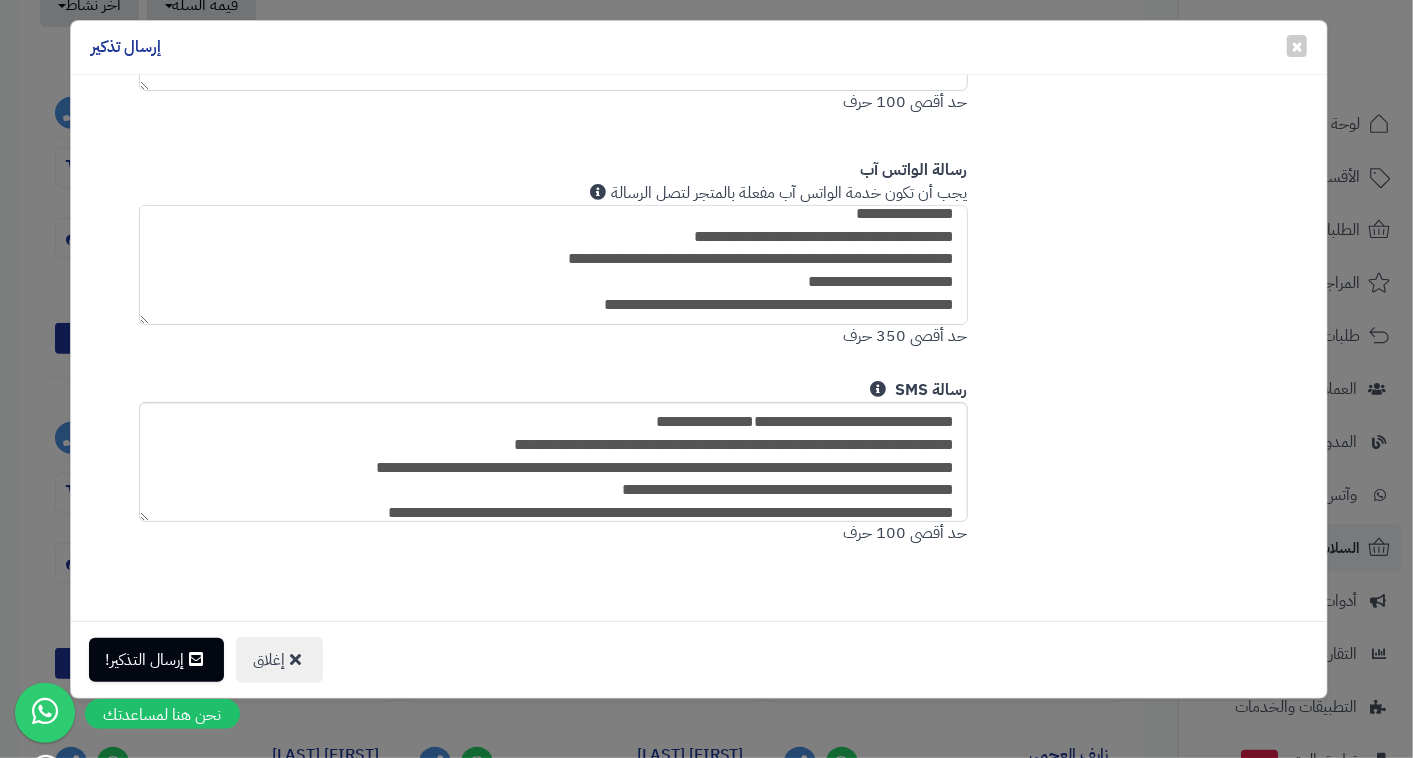 click on "**********" at bounding box center [553, 265] 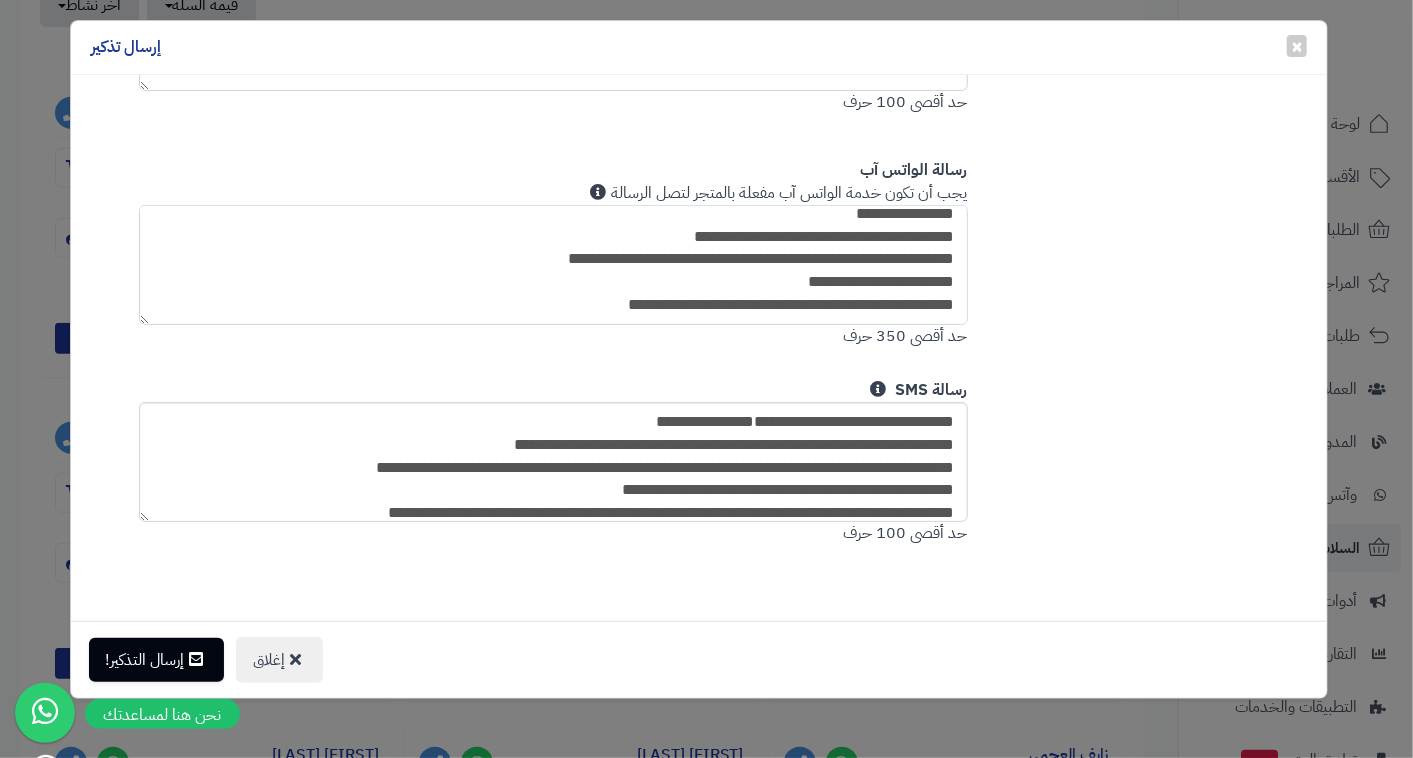 paste on "**********" 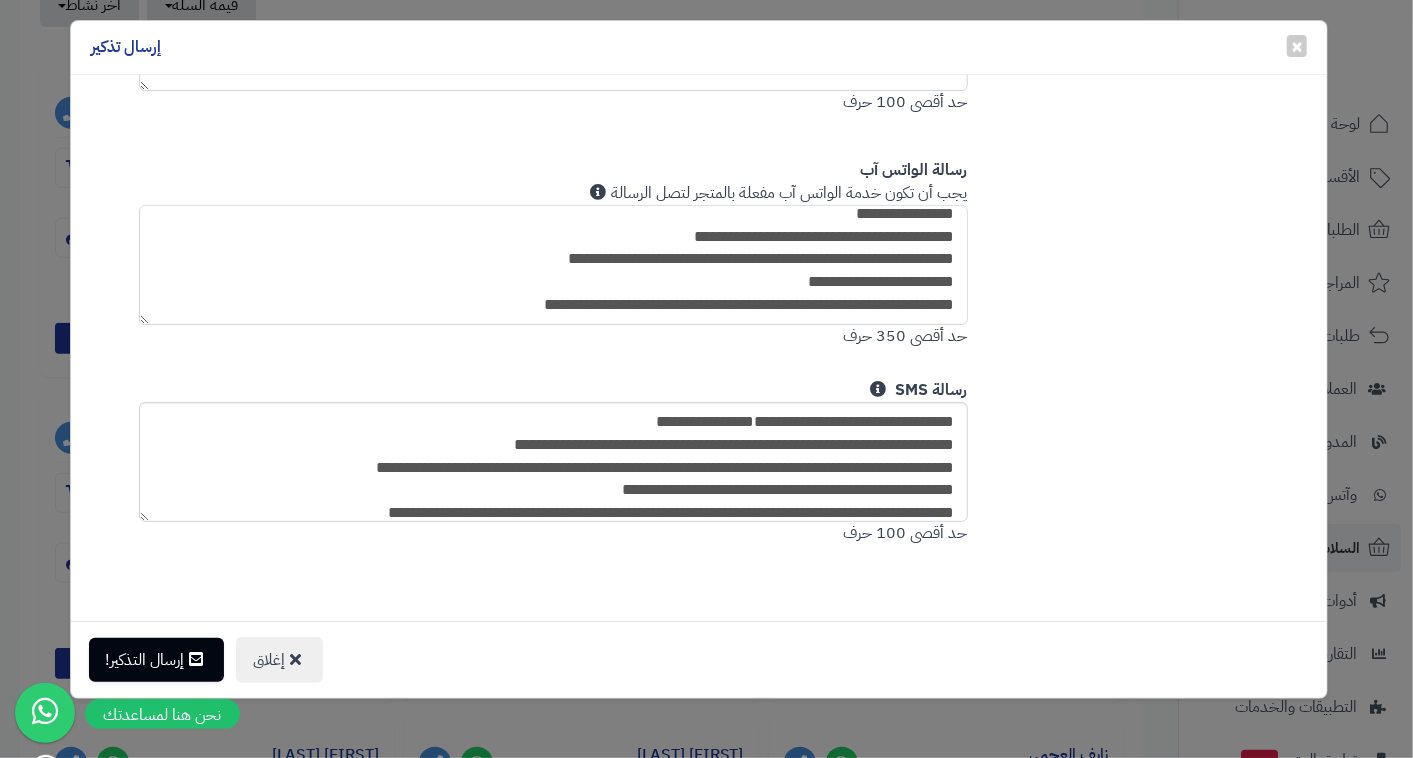 drag, startPoint x: 654, startPoint y: 235, endPoint x: 825, endPoint y: 228, distance: 171.14322 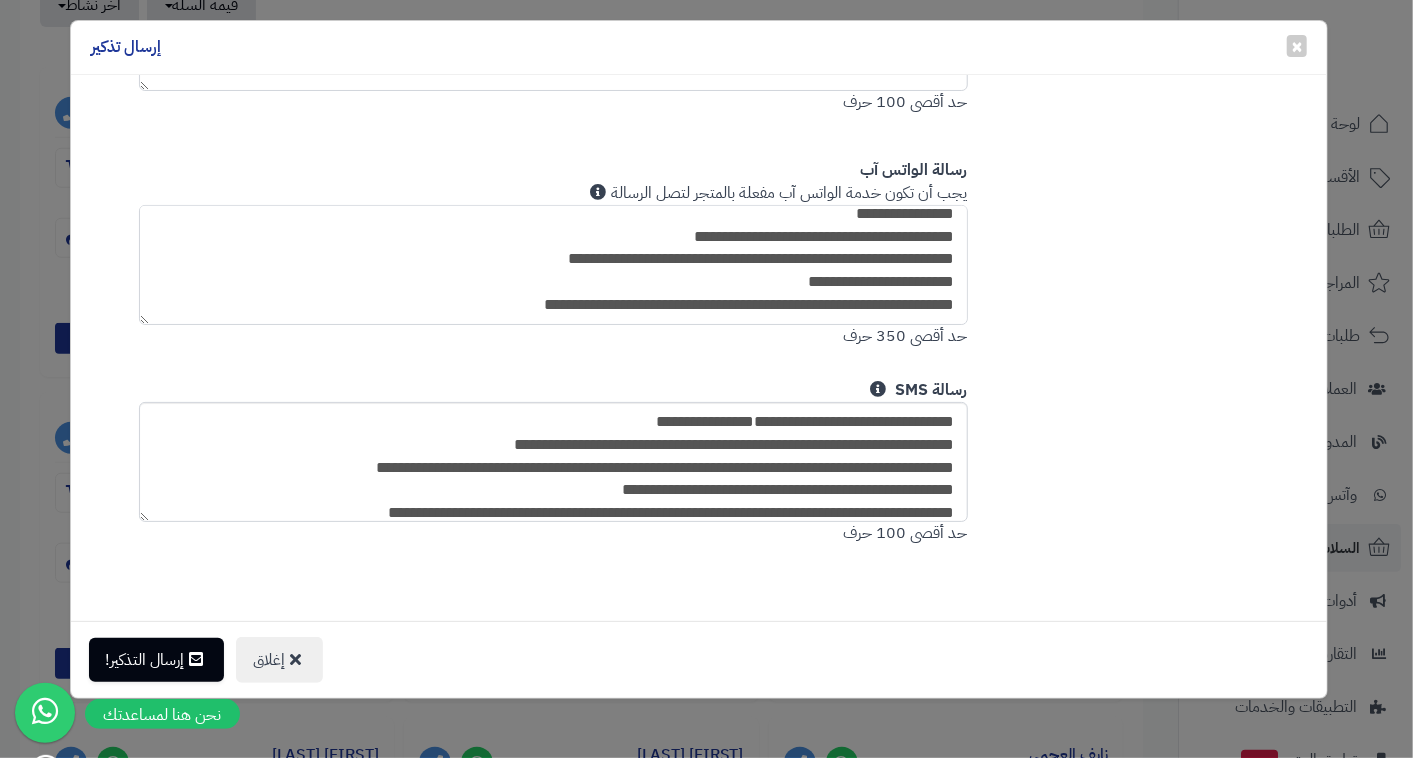 click on "**********" at bounding box center [553, 265] 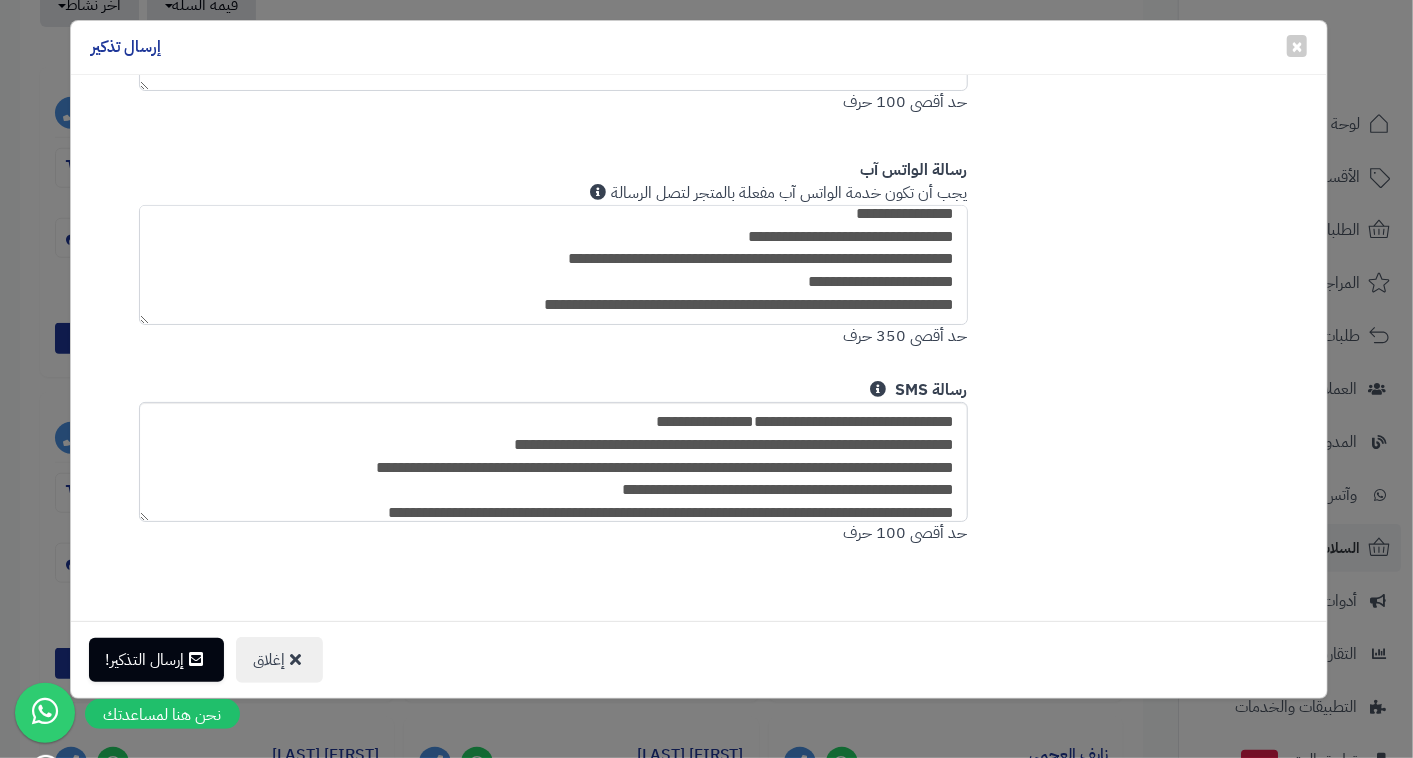 scroll, scrollTop: 1053, scrollLeft: 0, axis: vertical 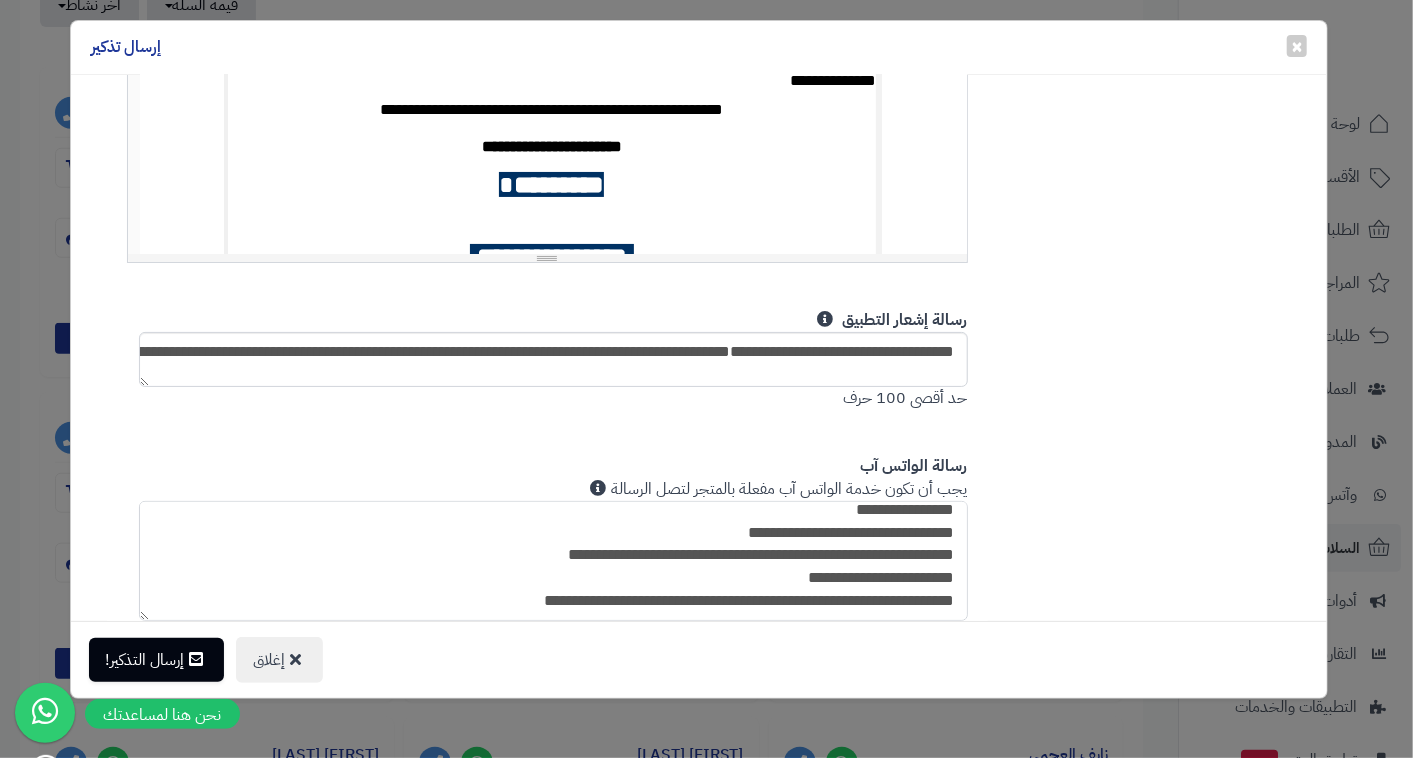 type on "**********" 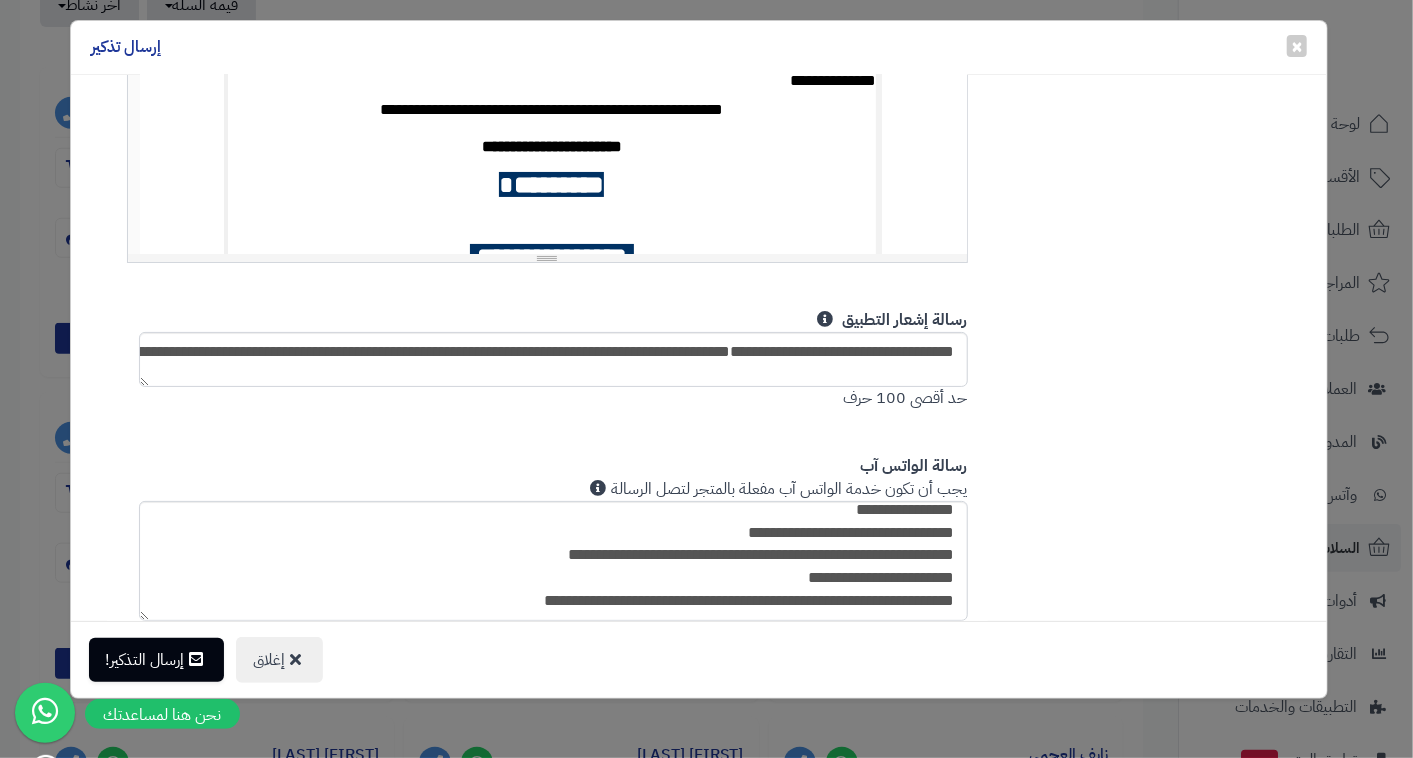 click at bounding box center [552, 221] 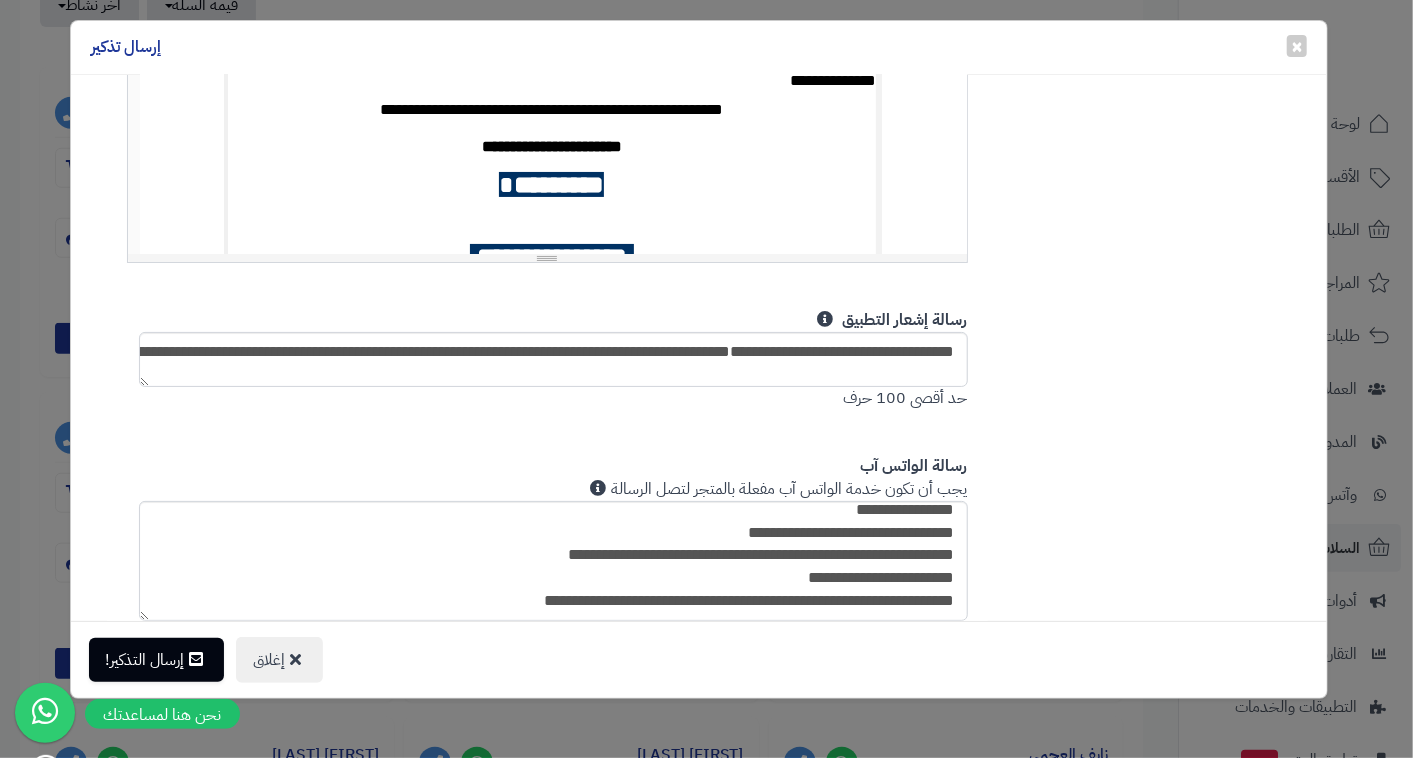 paste 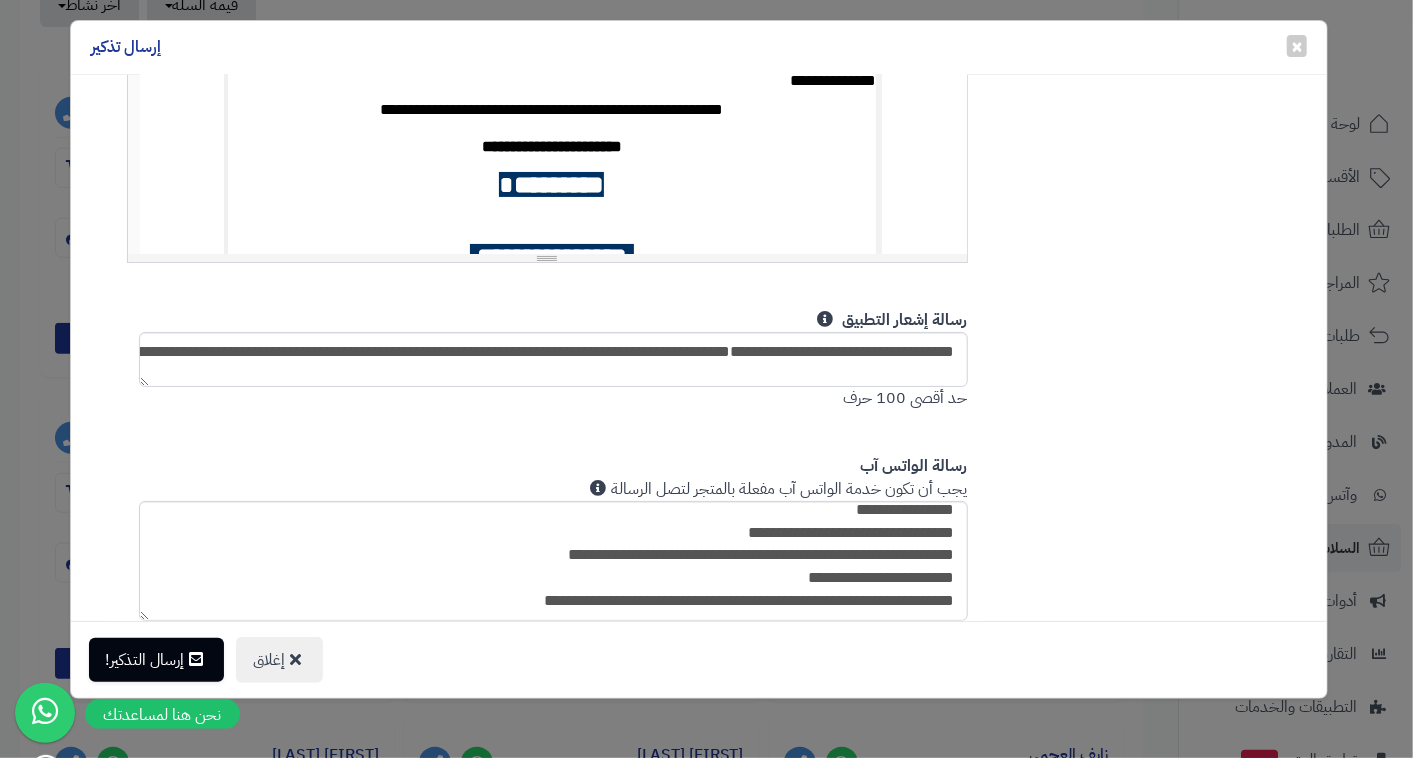 type 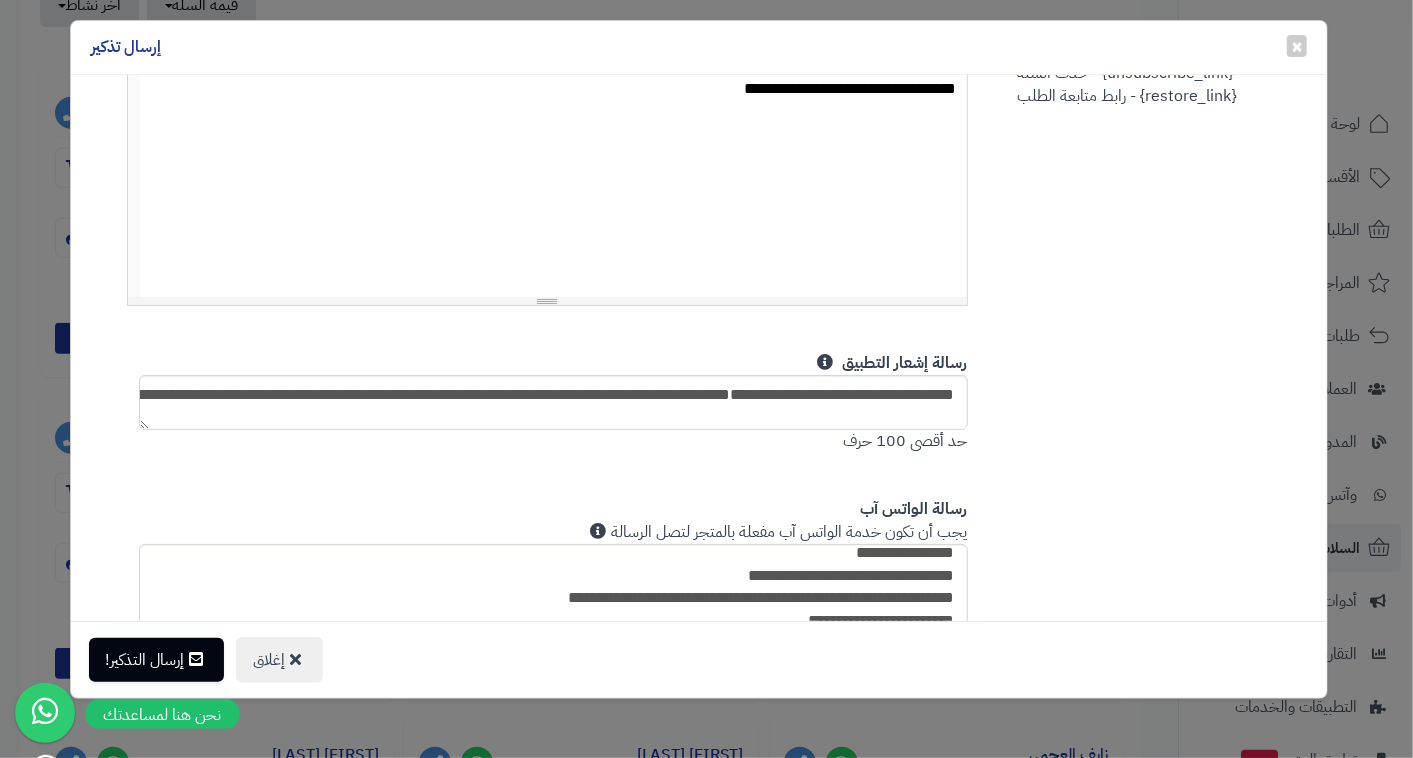 scroll, scrollTop: 1349, scrollLeft: 0, axis: vertical 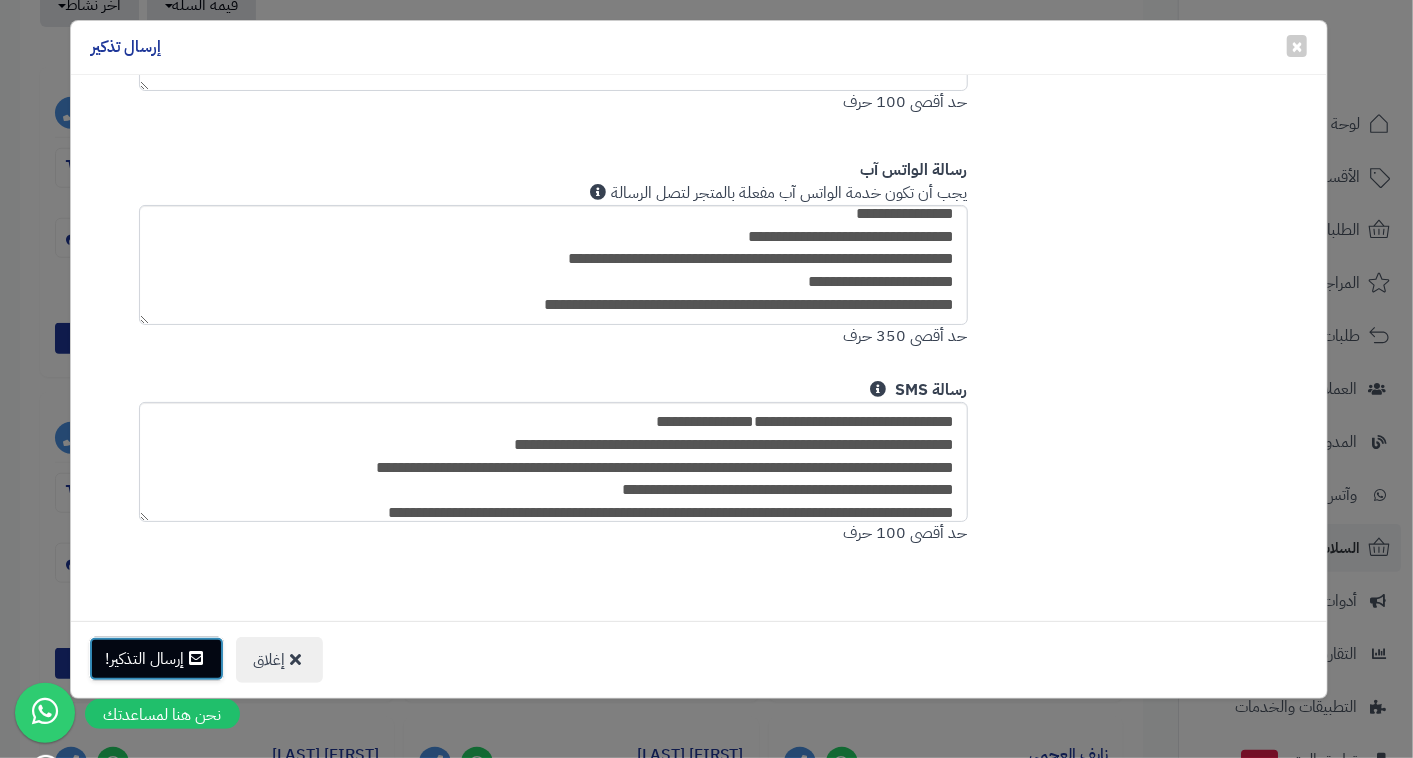 click on "إرسال التذكير!" at bounding box center (156, 659) 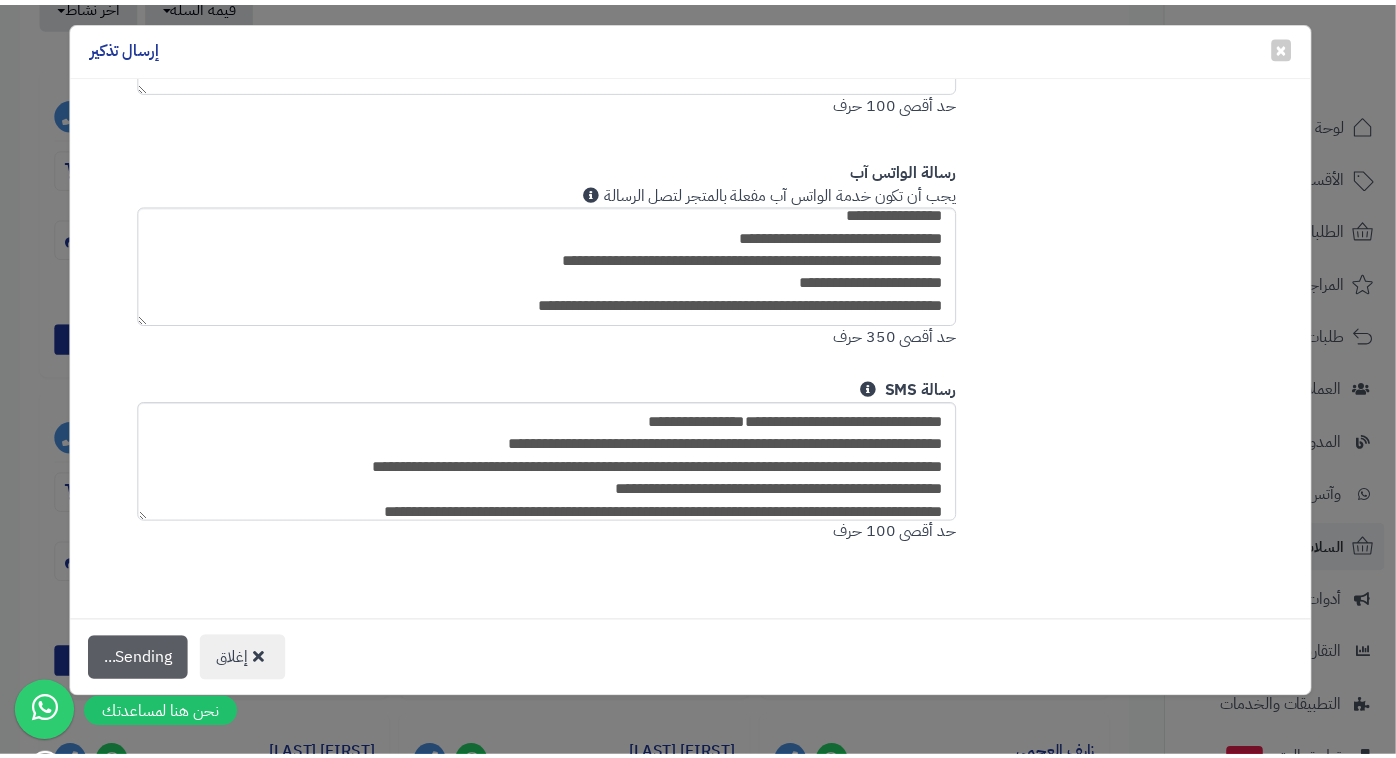 scroll, scrollTop: 863, scrollLeft: 0, axis: vertical 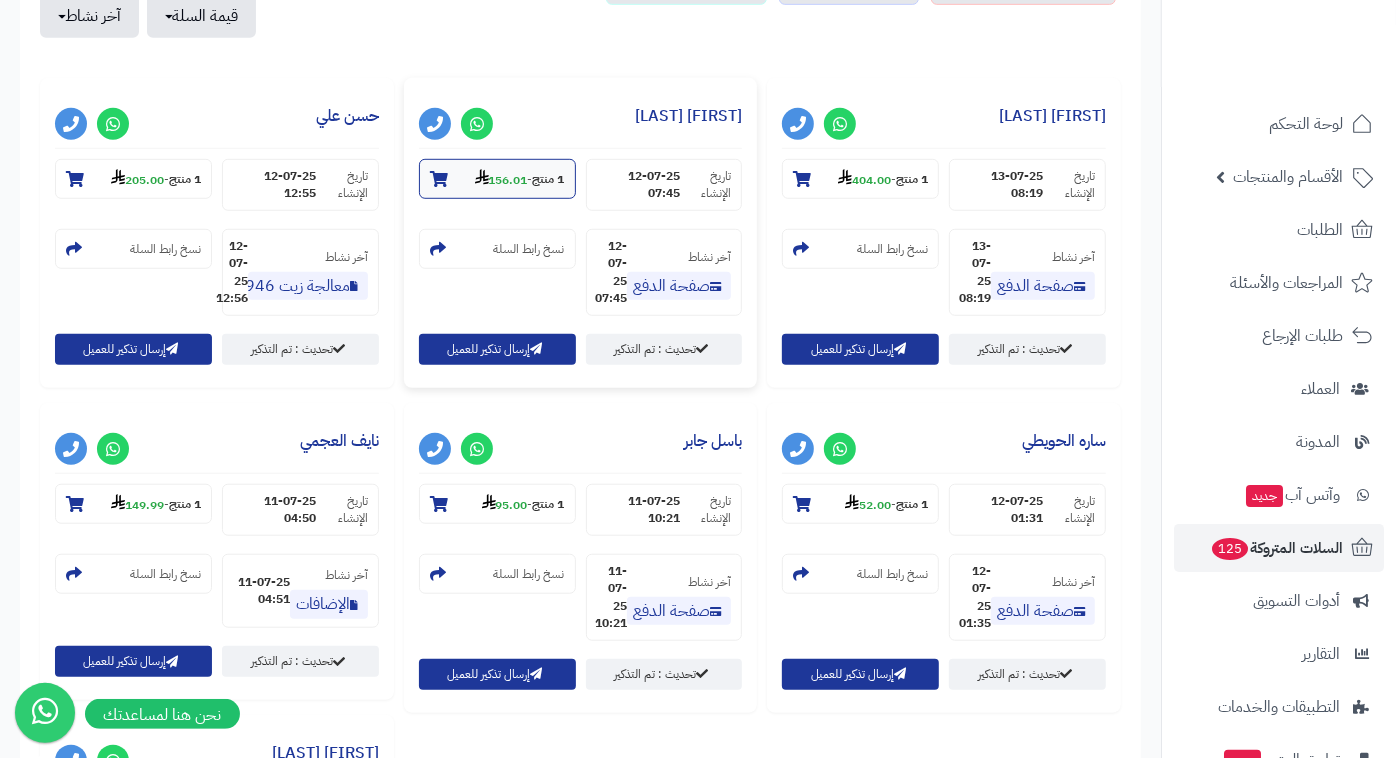 click on "1 منتج
-
156.01" at bounding box center (497, 179) 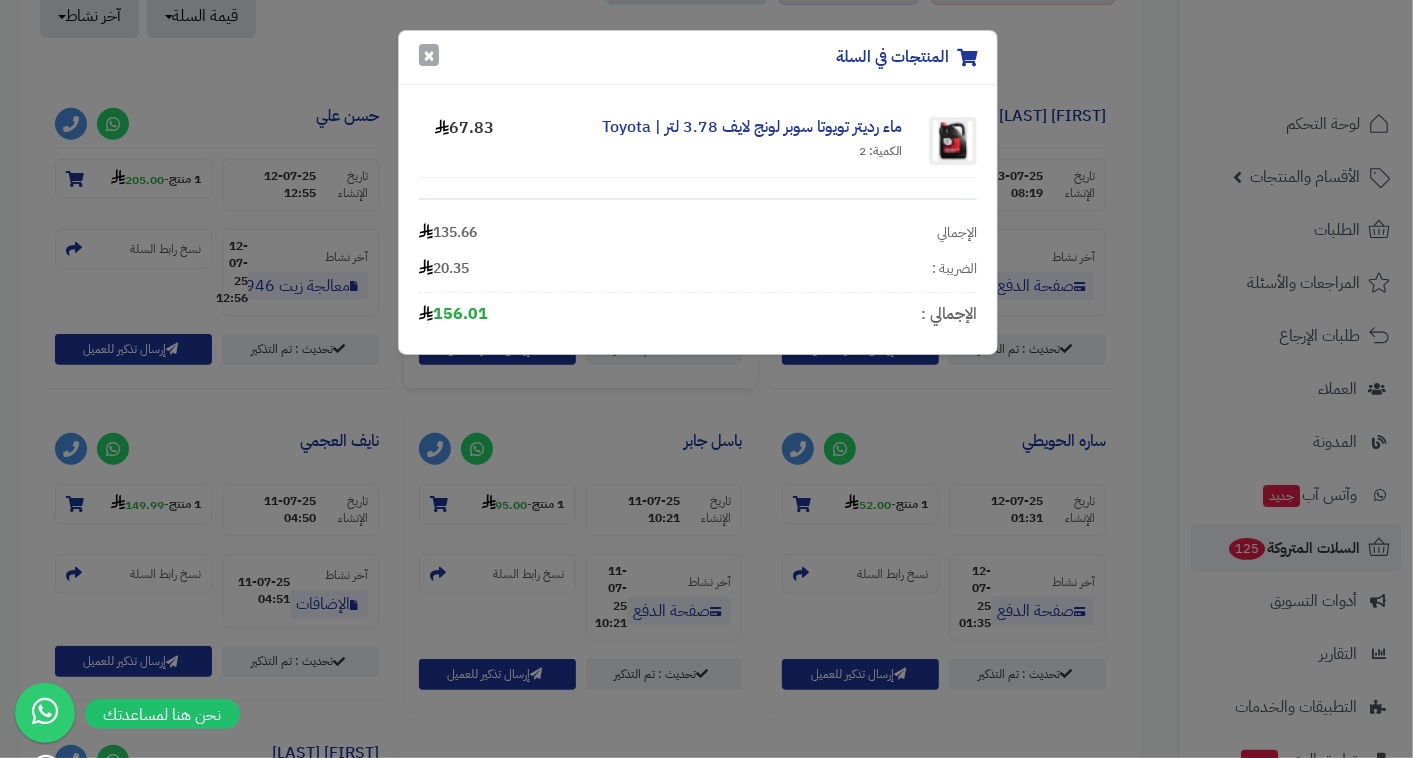 click on "×" at bounding box center [429, 55] 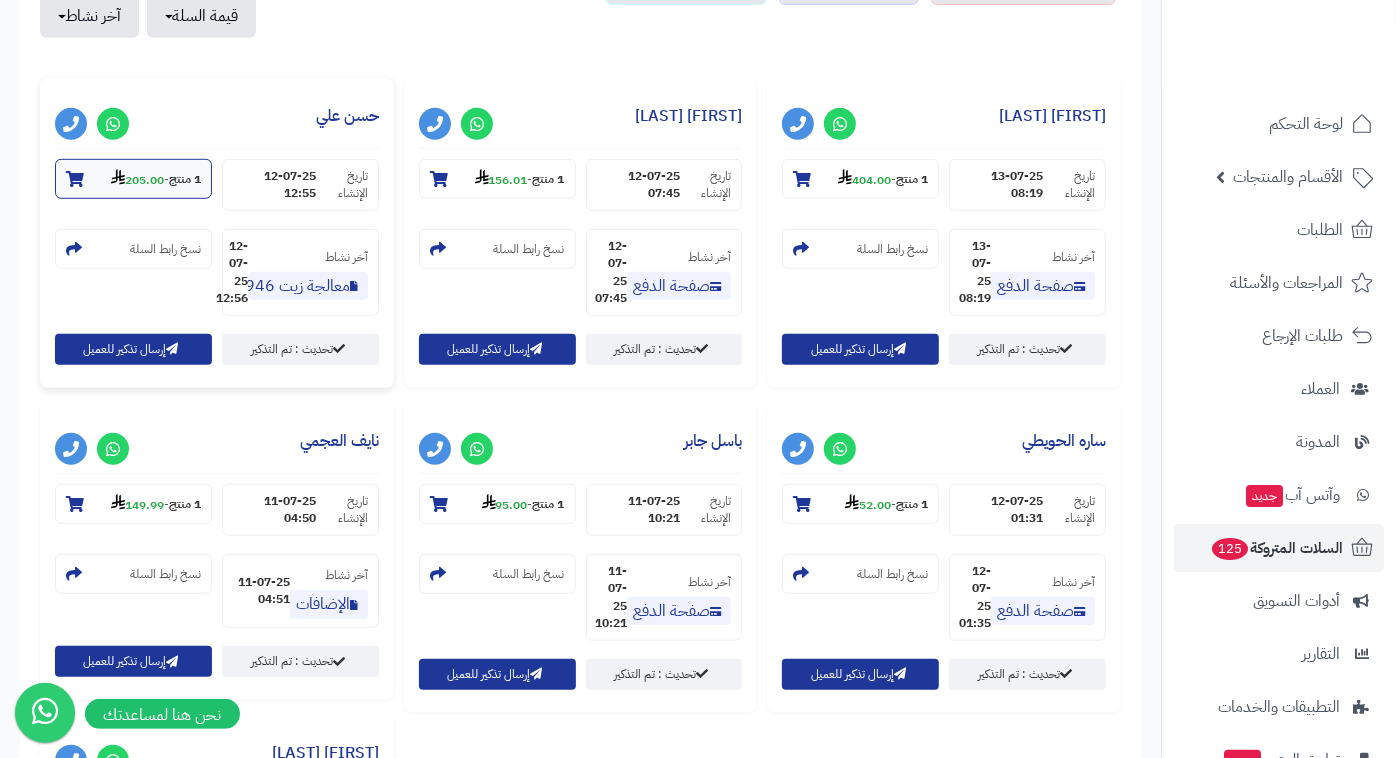 click on "205.00" at bounding box center (137, 180) 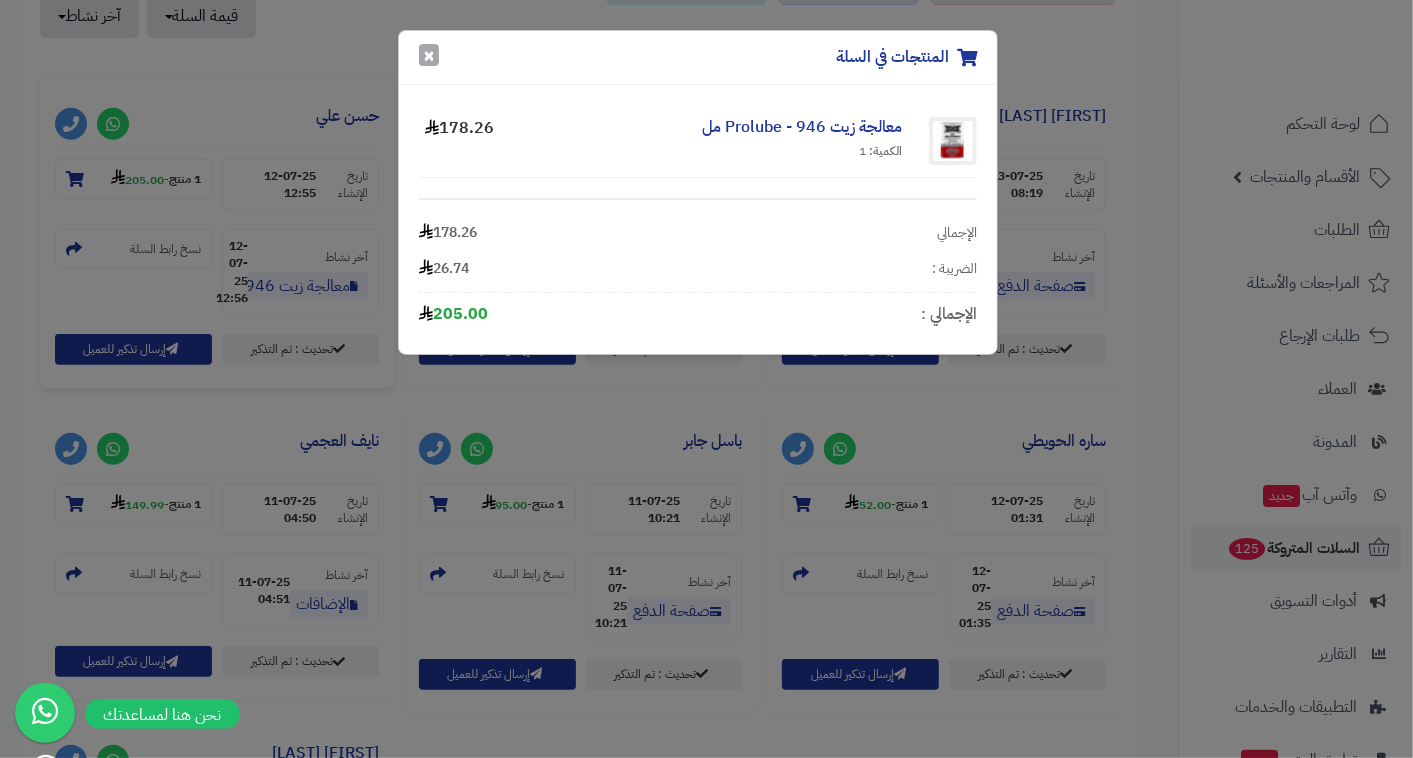 click on "×" at bounding box center [429, 55] 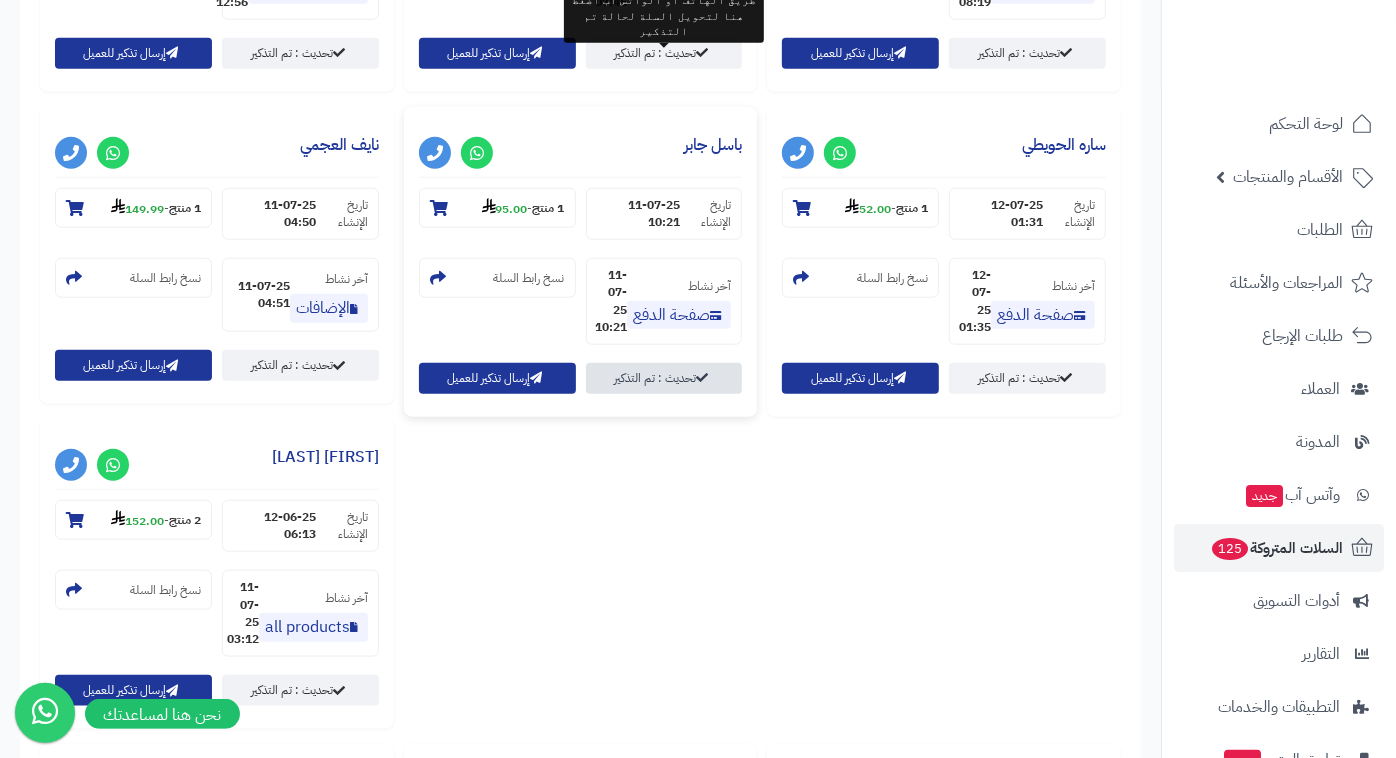 scroll, scrollTop: 1085, scrollLeft: 0, axis: vertical 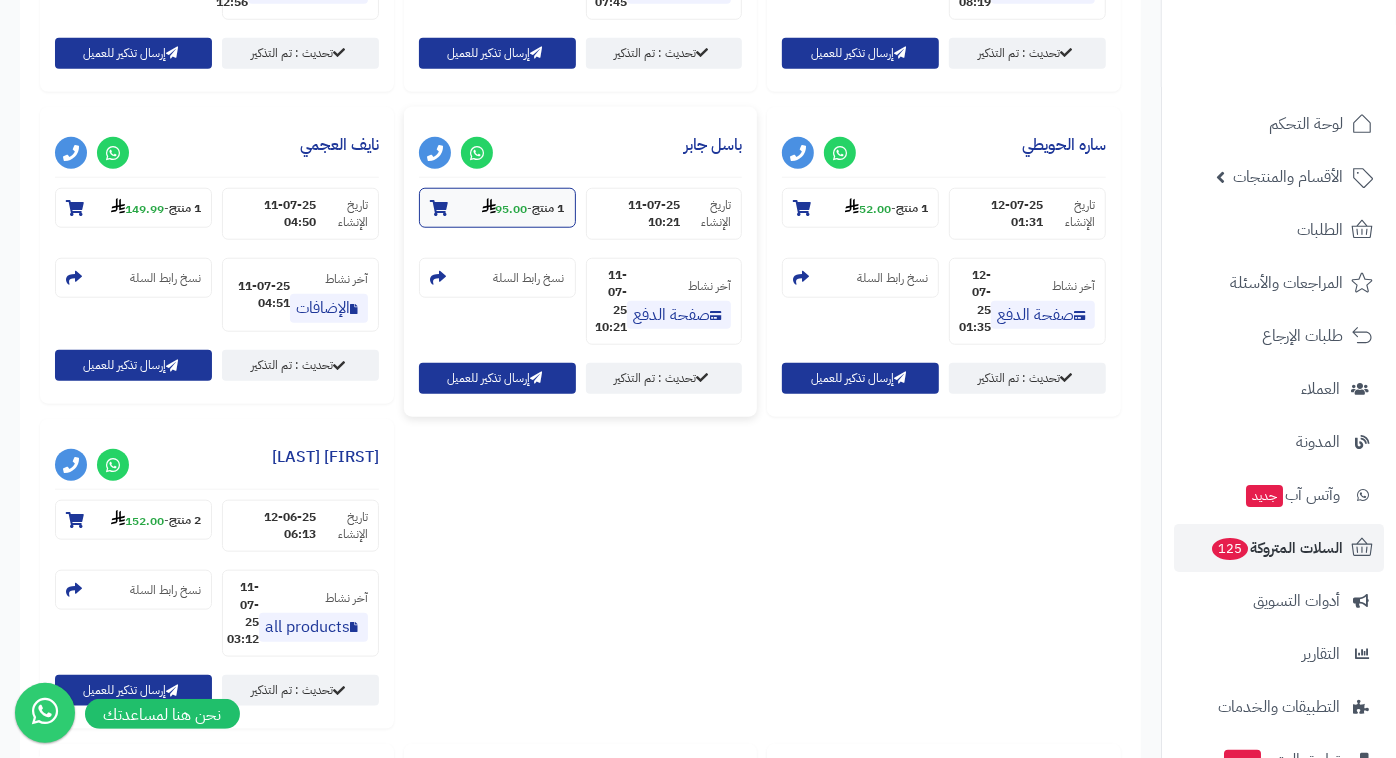 click 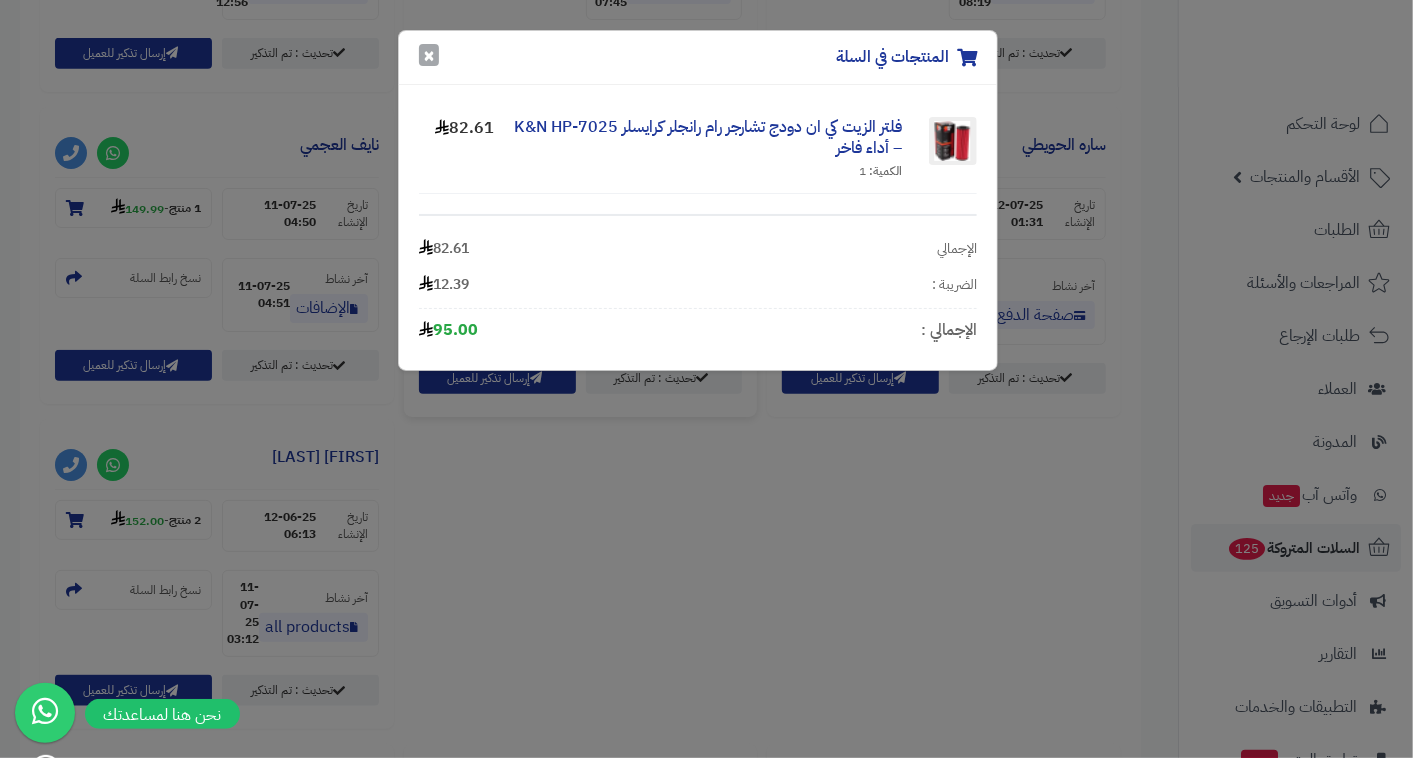 click on "×" at bounding box center (429, 55) 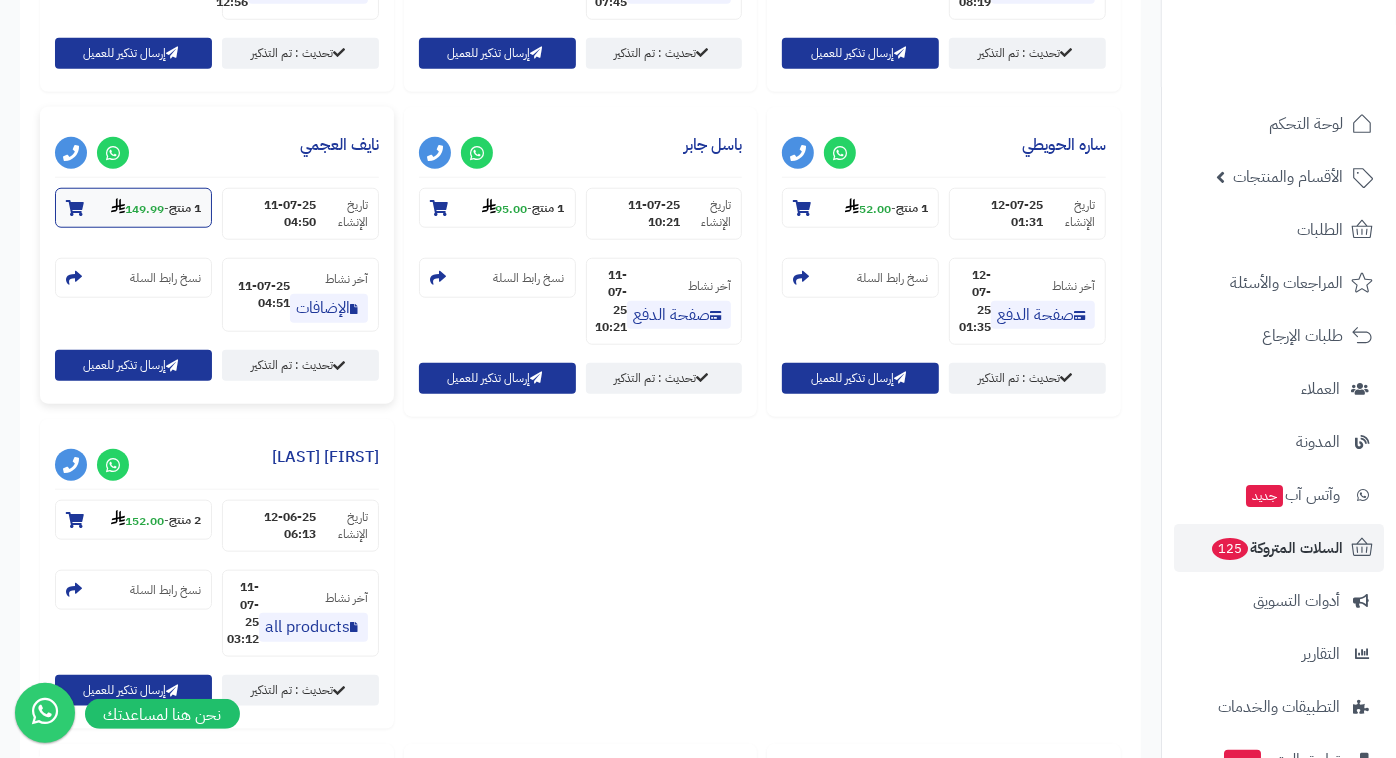 click on "1 منتج" at bounding box center [185, 209] 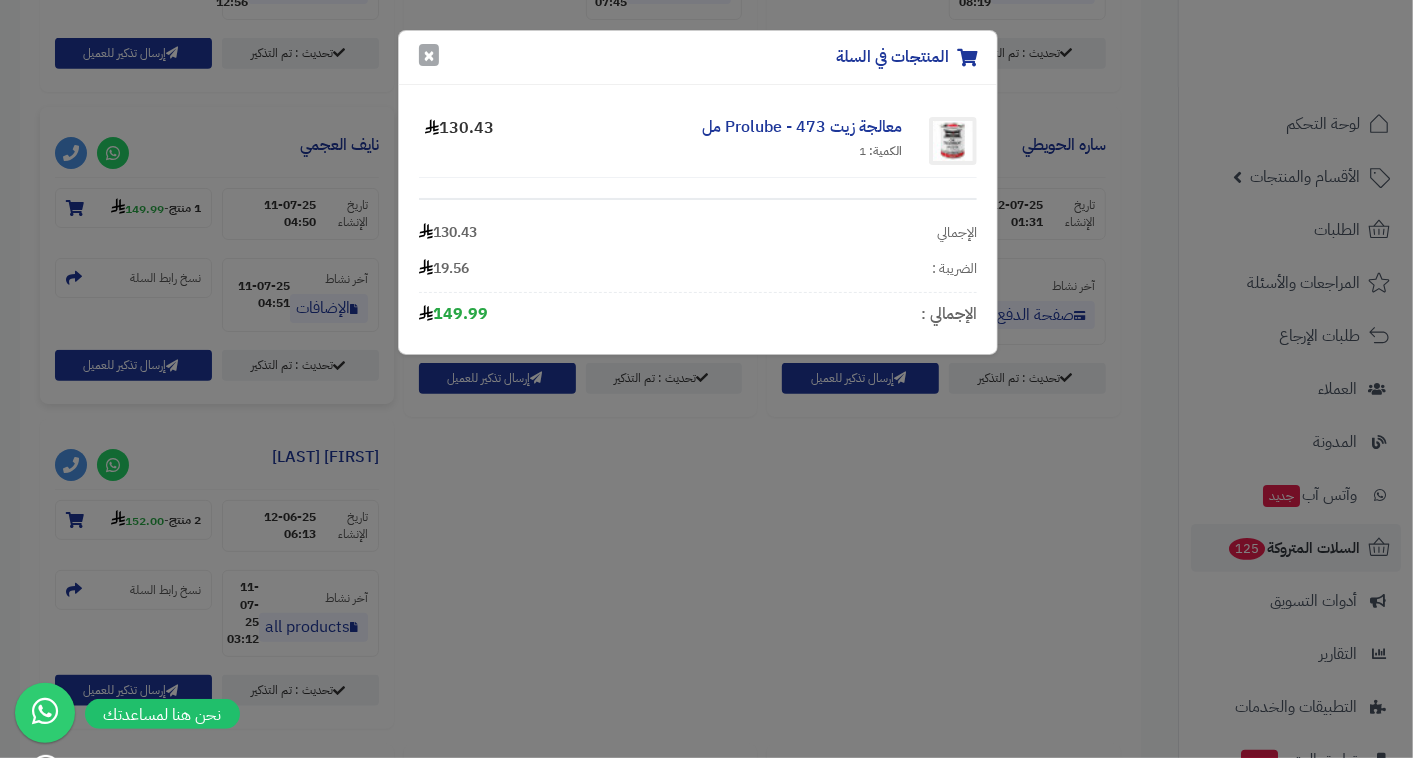 click on "×" at bounding box center (429, 55) 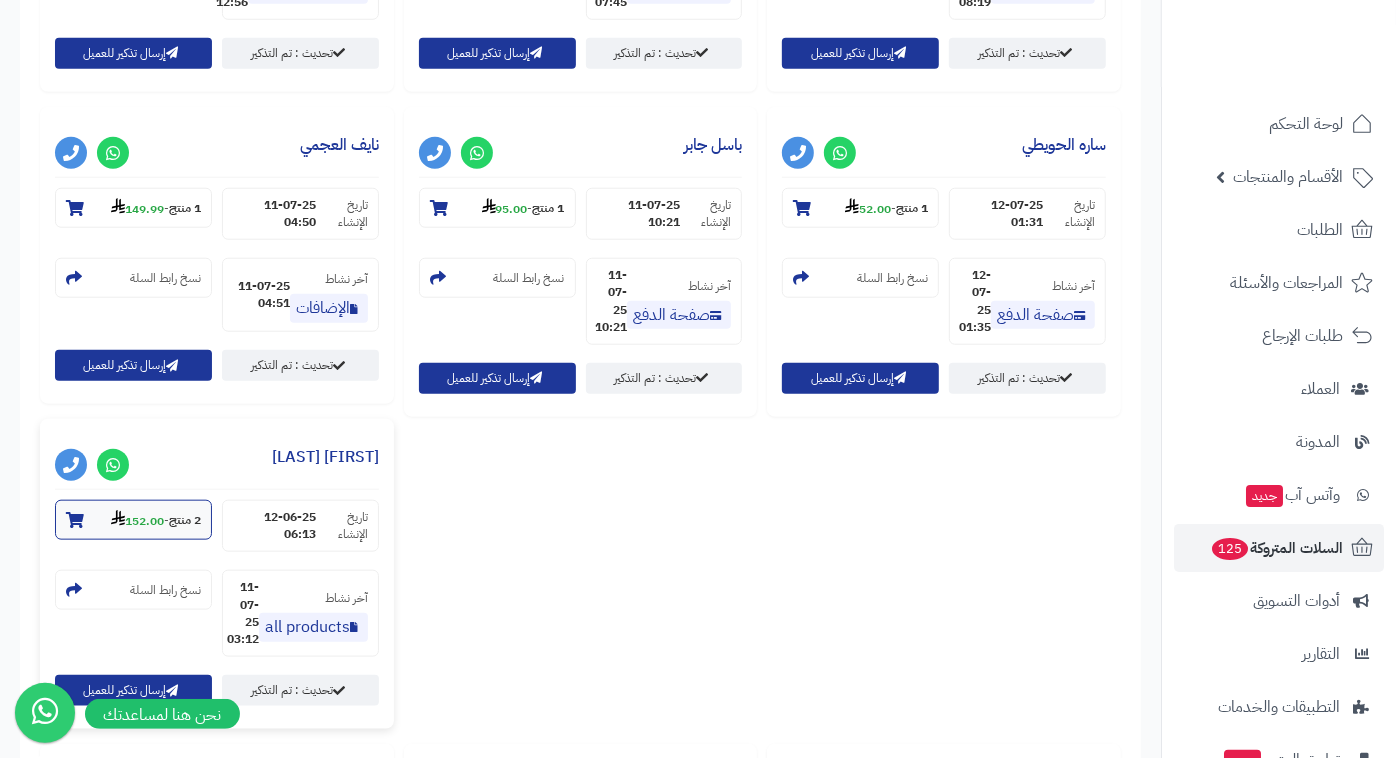 click on "2 منتج
-
152.00" at bounding box center (156, 520) 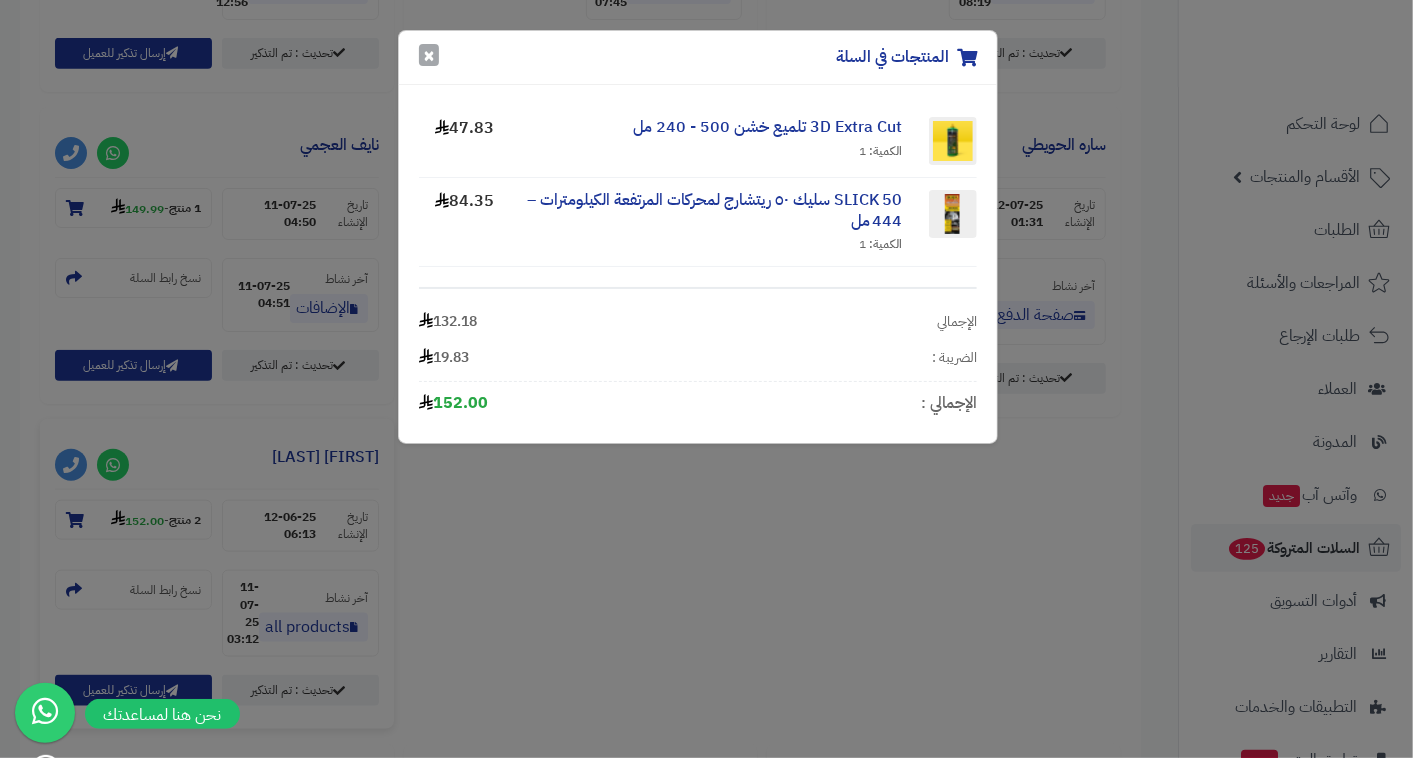 click on "×" at bounding box center (429, 55) 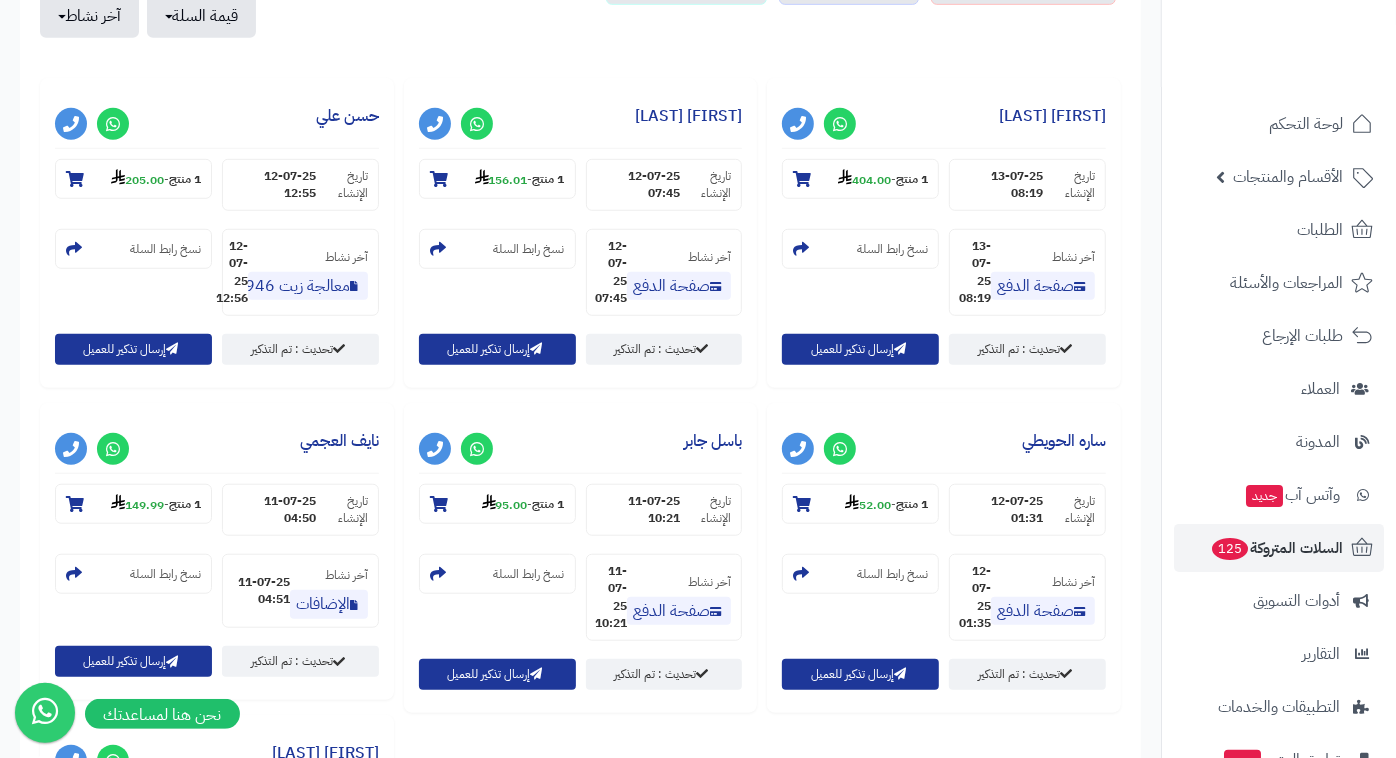 scroll, scrollTop: 1085, scrollLeft: 0, axis: vertical 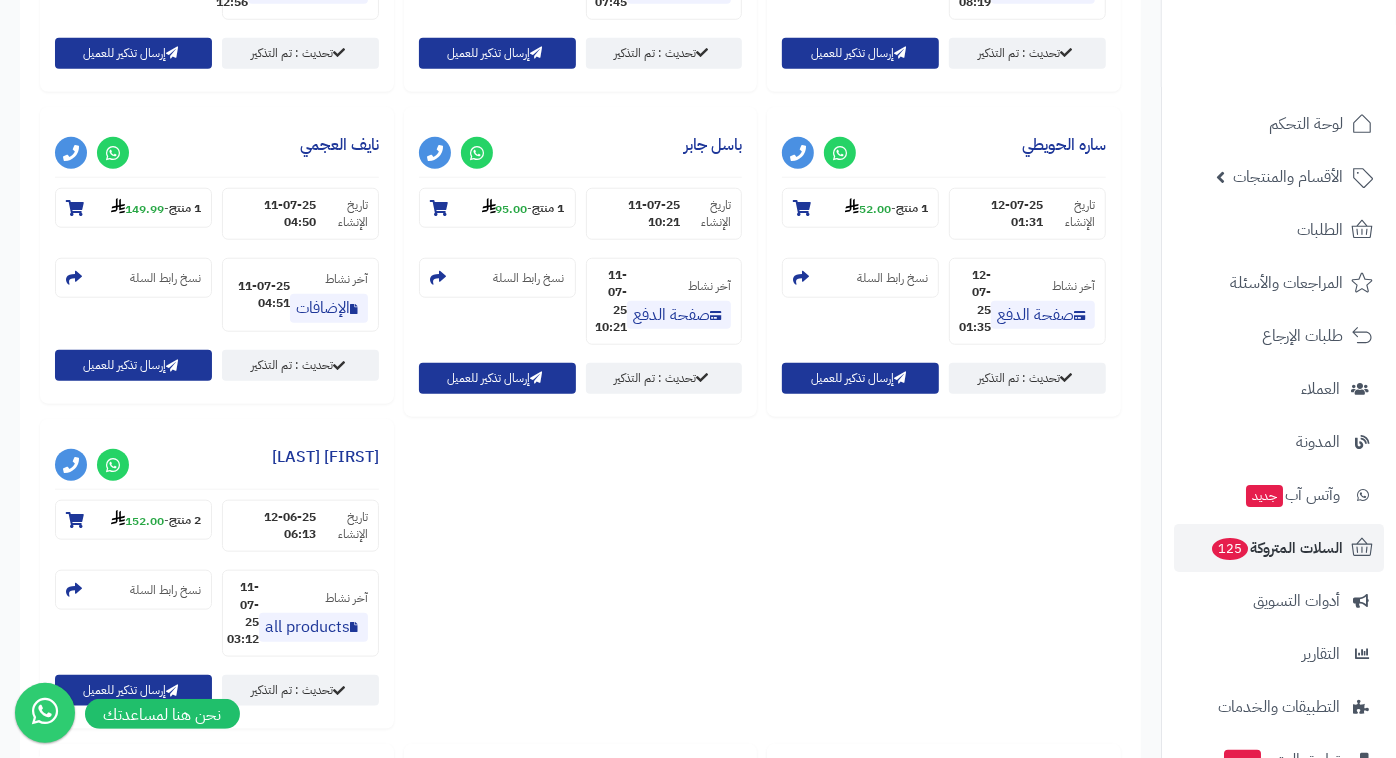 click on "آخر نشاط
صفحة الدفع
11-07-25 10:21" at bounding box center (664, 301) 